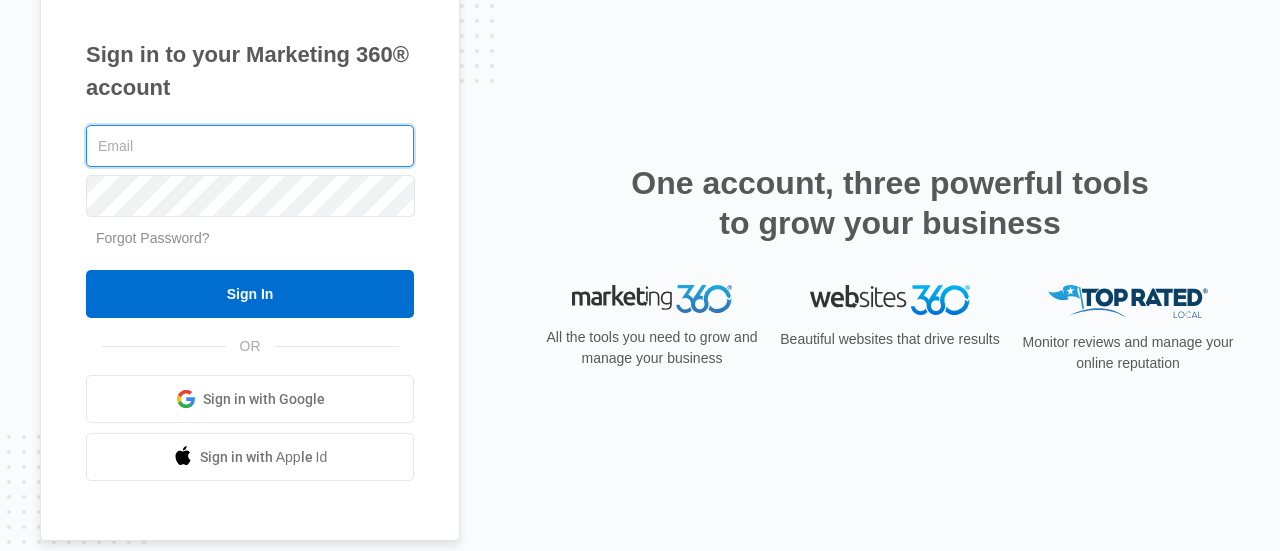 scroll, scrollTop: 0, scrollLeft: 0, axis: both 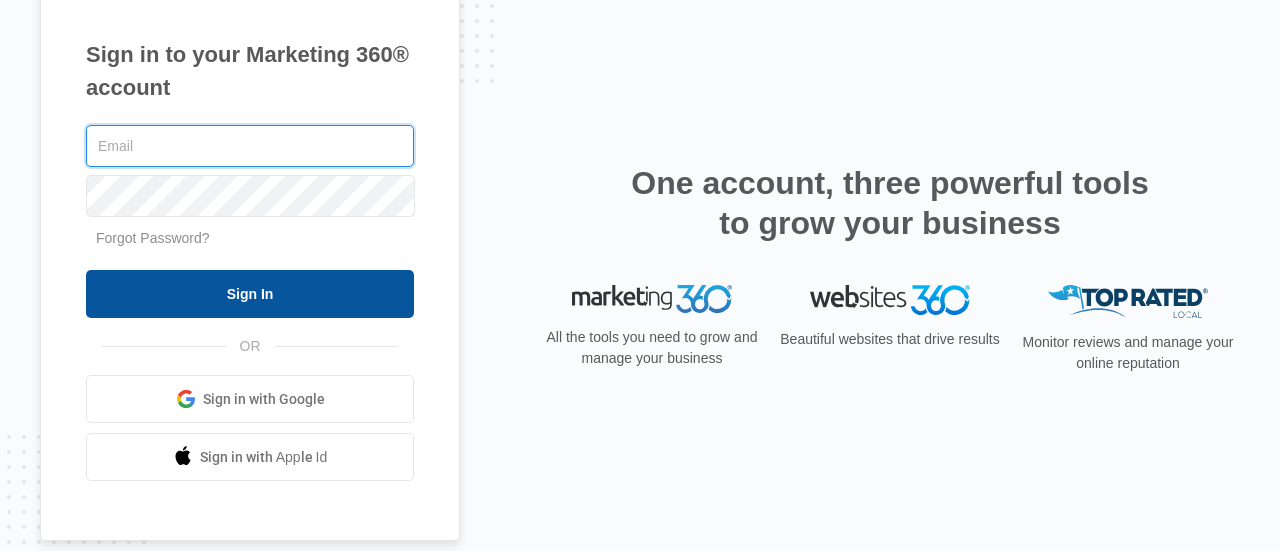 type on "[USERNAME]@example.com" 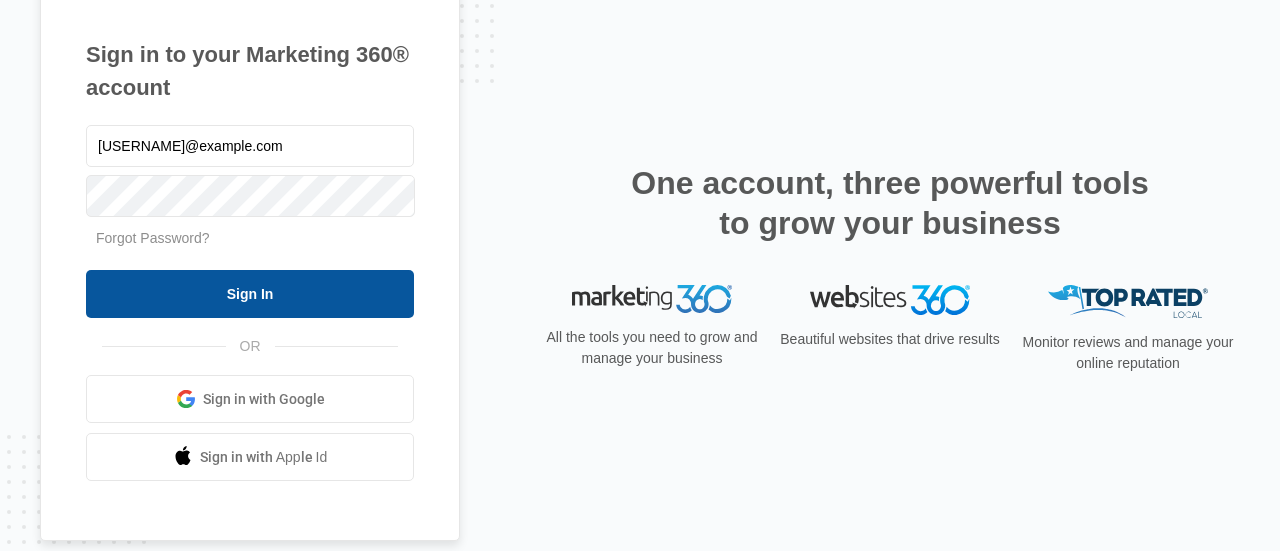 click on "Sign In" at bounding box center (250, 294) 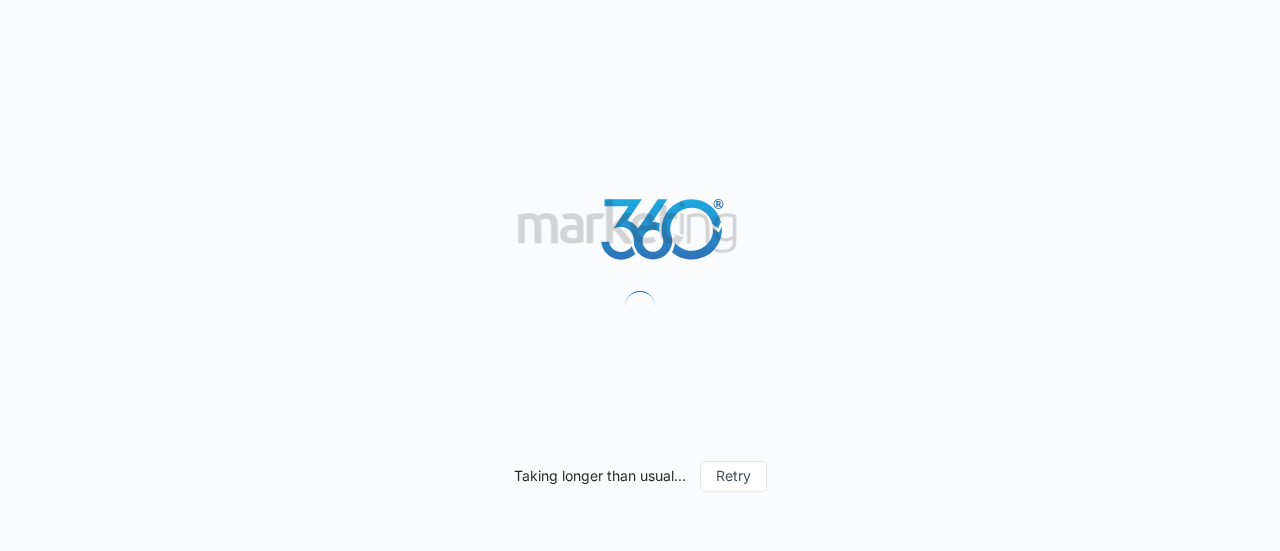 scroll, scrollTop: 0, scrollLeft: 0, axis: both 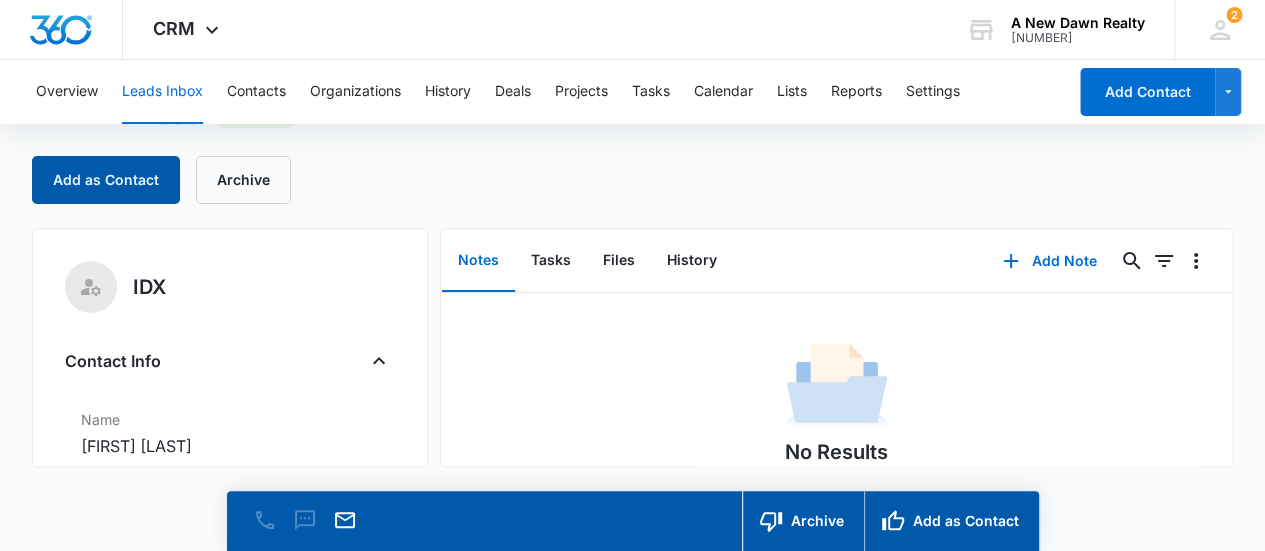 click on "Add as Contact" at bounding box center [106, 180] 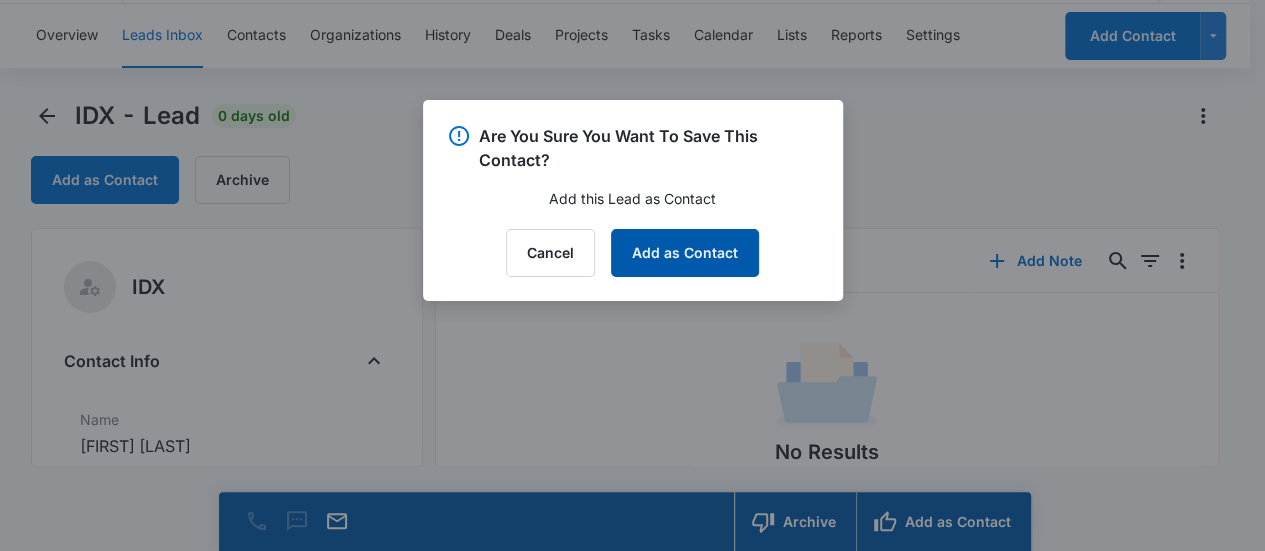 click on "Add as Contact" at bounding box center [685, 253] 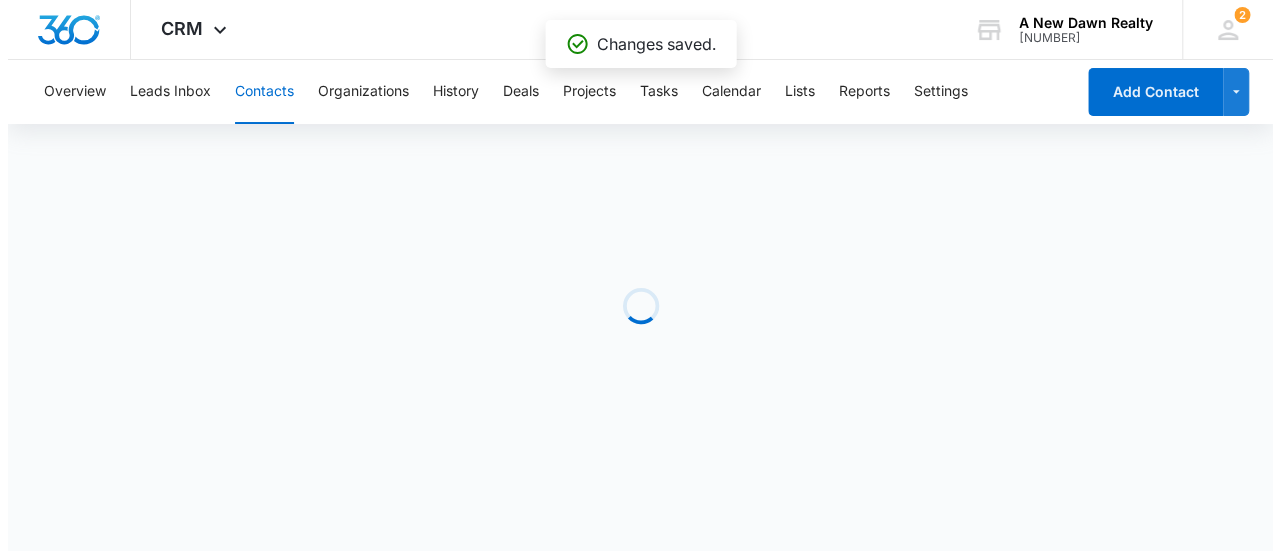 scroll, scrollTop: 0, scrollLeft: 0, axis: both 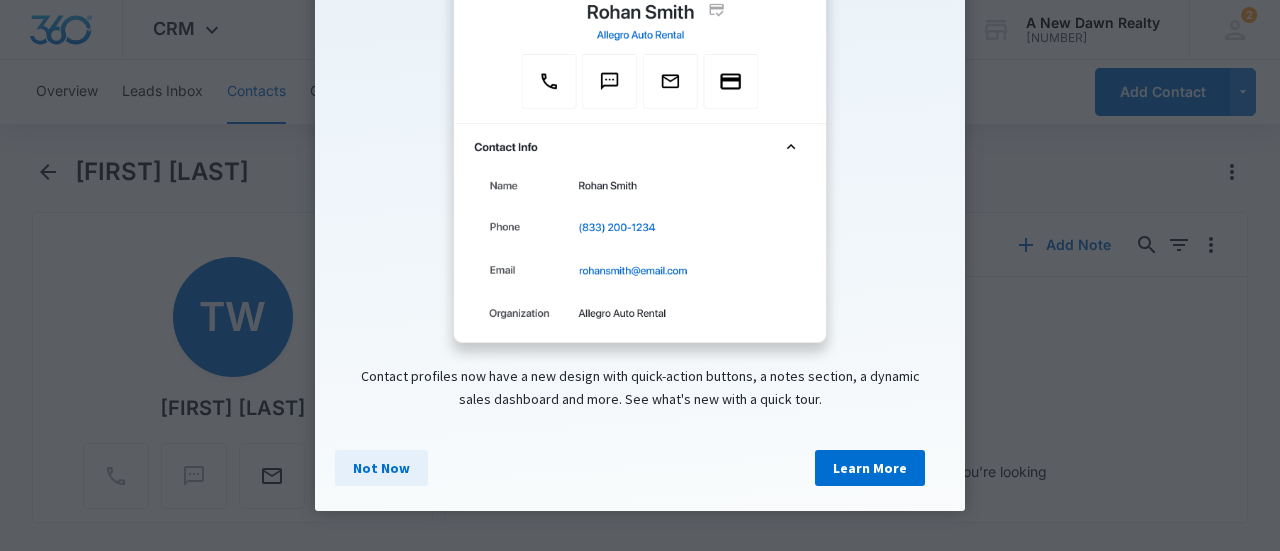 click on "Not Now" at bounding box center (381, 468) 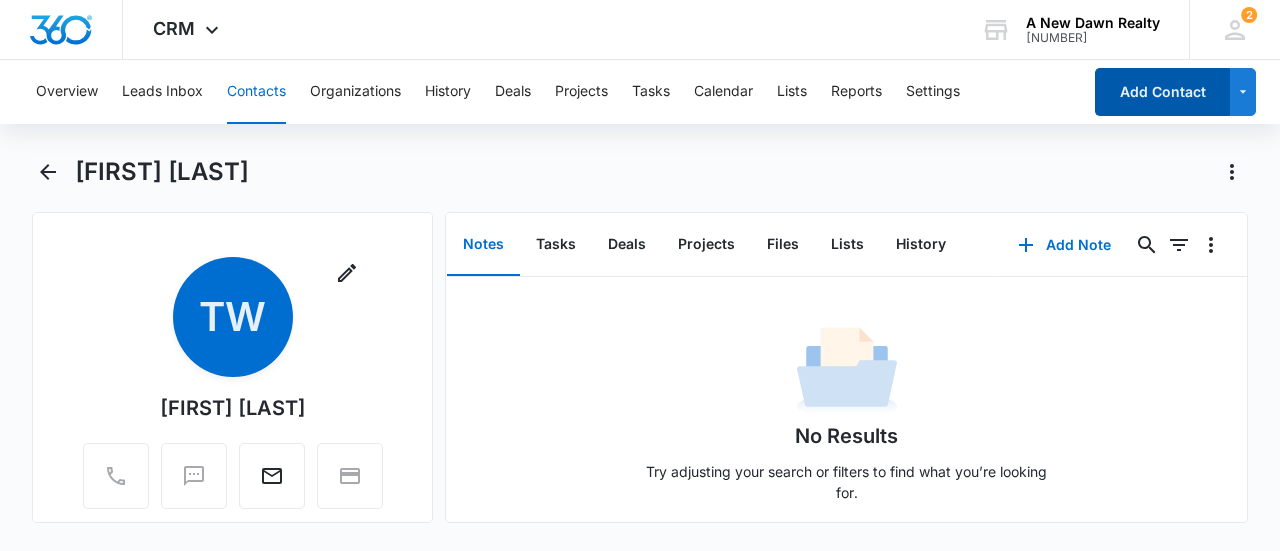 click on "Add Contact" at bounding box center [1162, 92] 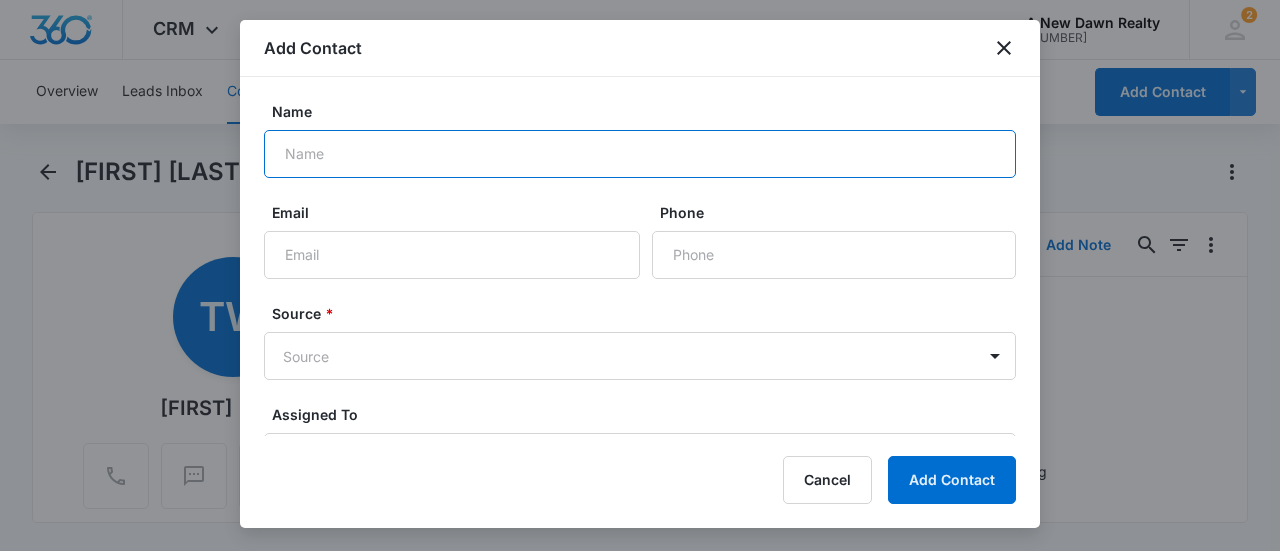 click on "Name" at bounding box center [640, 154] 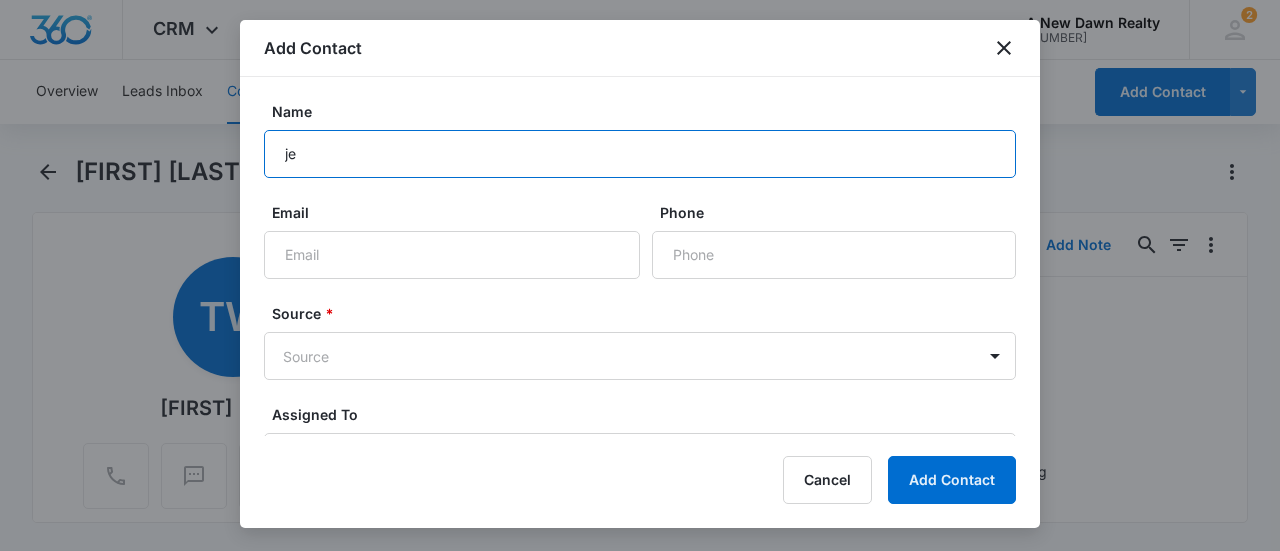type on "j" 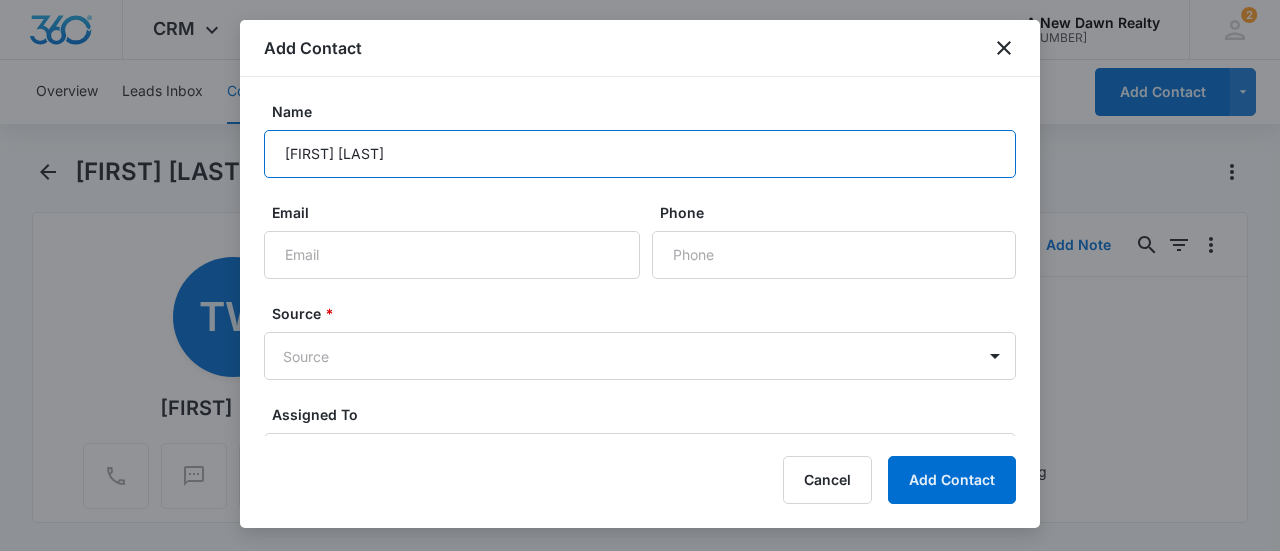 type on "[FIRST] [LAST]" 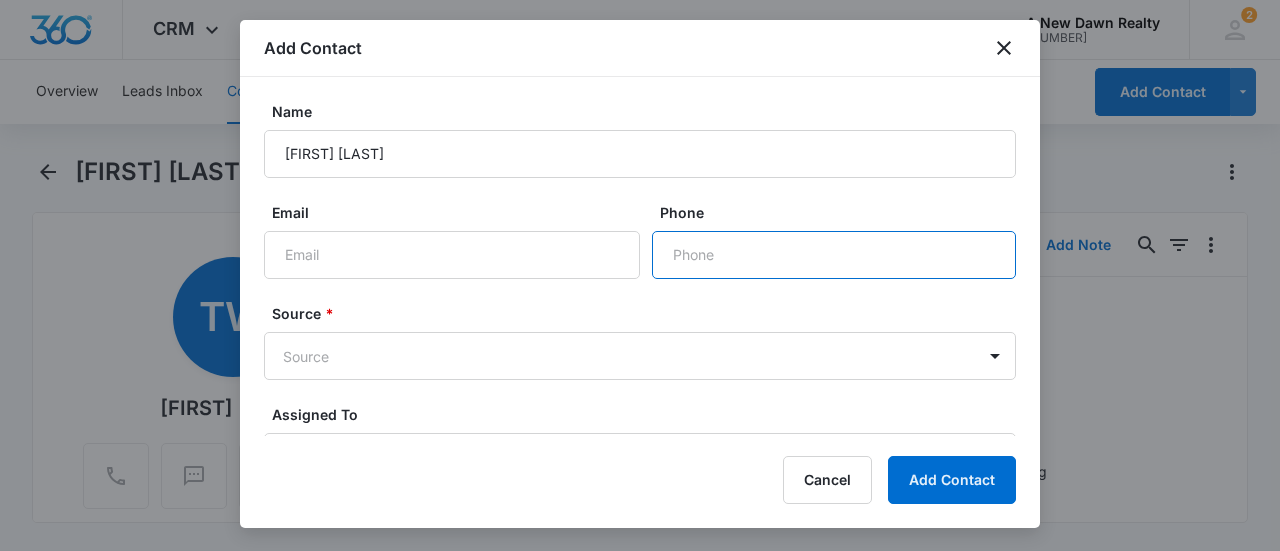 click on "Phone" at bounding box center [834, 255] 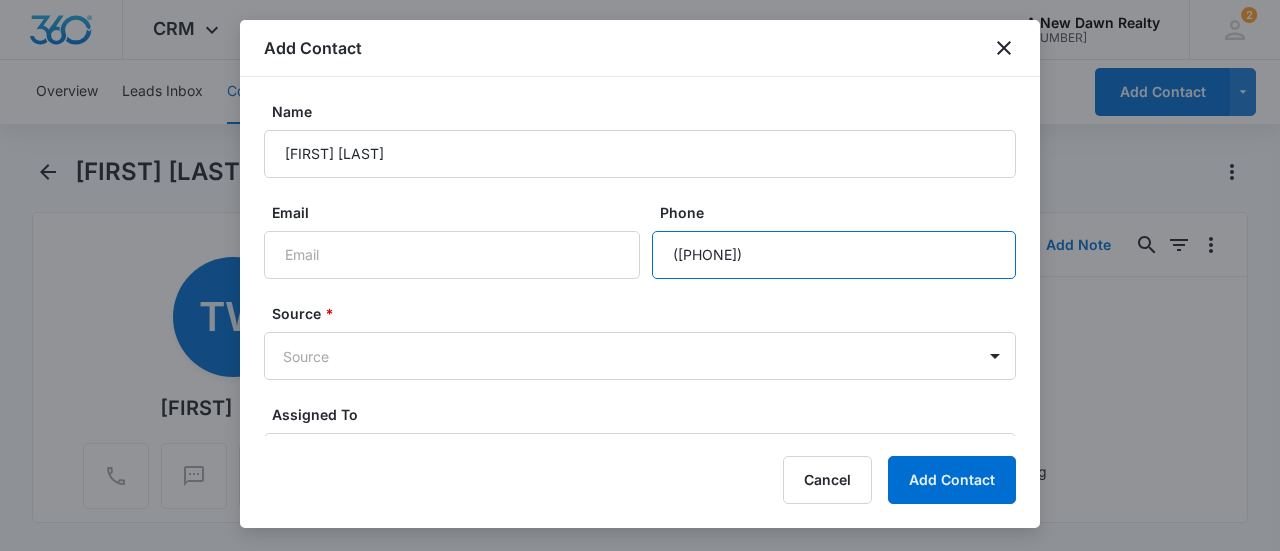 type on "([PHONE])" 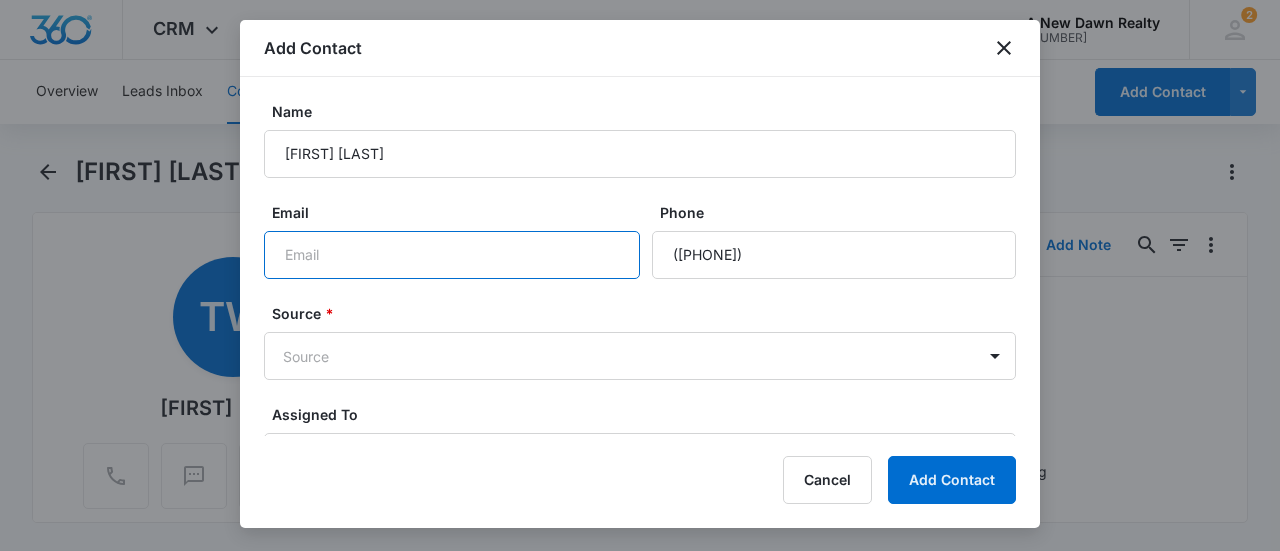 click on "Email" at bounding box center [452, 255] 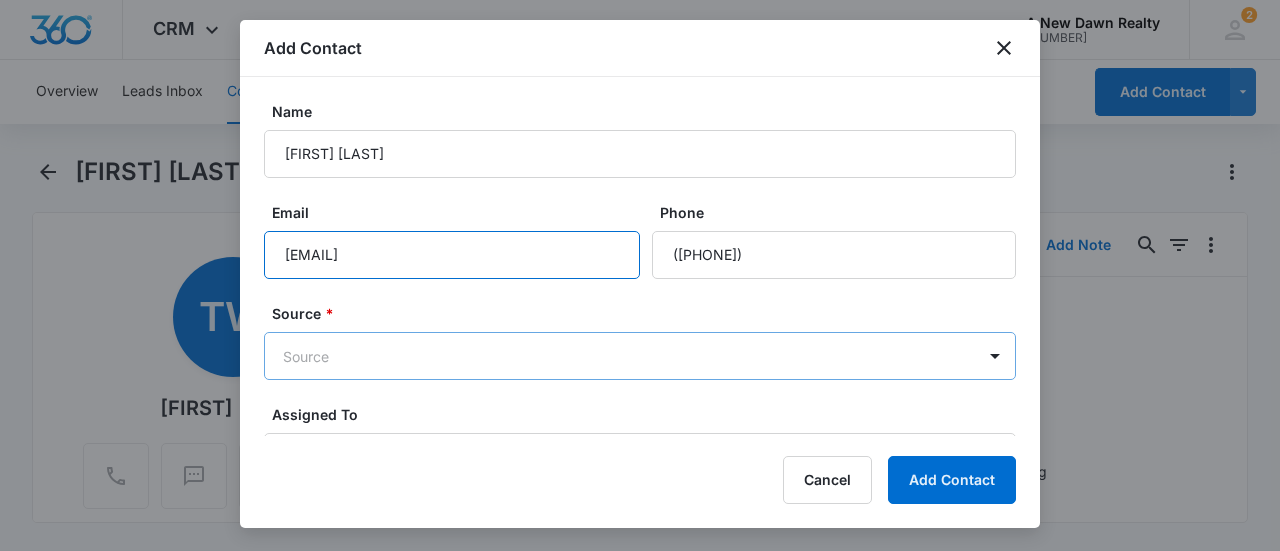 type on "[EMAIL]" 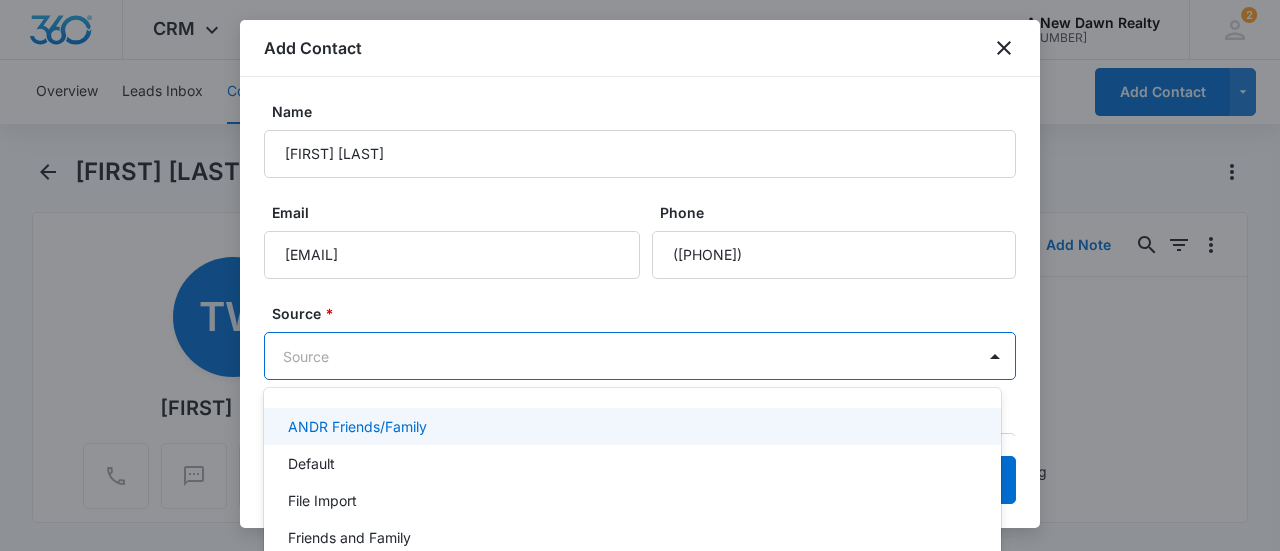 click on "CRM Apps Reputation Websites Forms CRM Email Social Content Ads Intelligence Files Brand Settings A New Dawn Realty M9564 Your Accounts View All 2 MH [NAME] [EMAIL] My Profile 2 Notifications Support Logout Terms &nbsp; • &nbsp; Privacy Policy Overview Leads Inbox Contacts Organizations History Deals Projects Tasks Calendar Lists Reports Settings Add Contact [NAME] Remove TW [NAME] Contact Info Name Cancel Save Changes [NAME] Phone Cancel Save Changes --- Email Cancel Save Changes [EMAIL] Organization Cancel Save Changes --- Address Cancel Save Changes --- Details Source Cancel Save Changes IDX Contact Type Cancel Save Changes None Contact Status Cancel Save Changes New Lead Assigned To Cancel Save Changes [NAME] Tags Cancel Save Changes --- Next Contact Date Cancel Save Changes --- Color Tag Current Color: Cancel Save Changes Payments ID ID 4364 Created Aug 6, 2025 at 5:24pm Additional Contact Info Home Phone Cancel Save Changes 0" at bounding box center [640, 275] 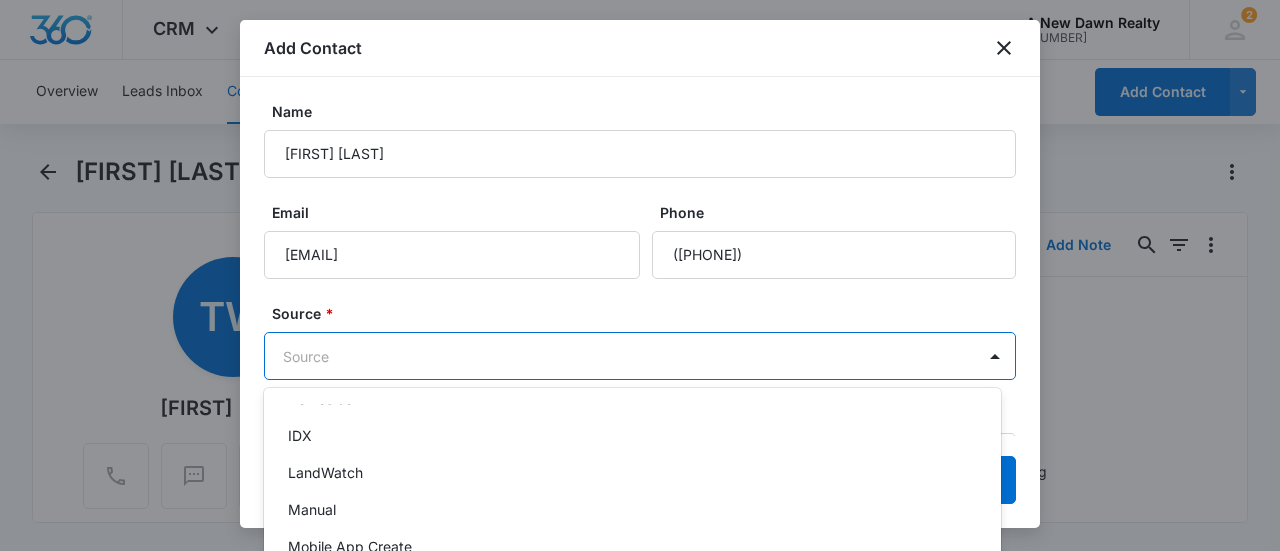 scroll, scrollTop: 172, scrollLeft: 0, axis: vertical 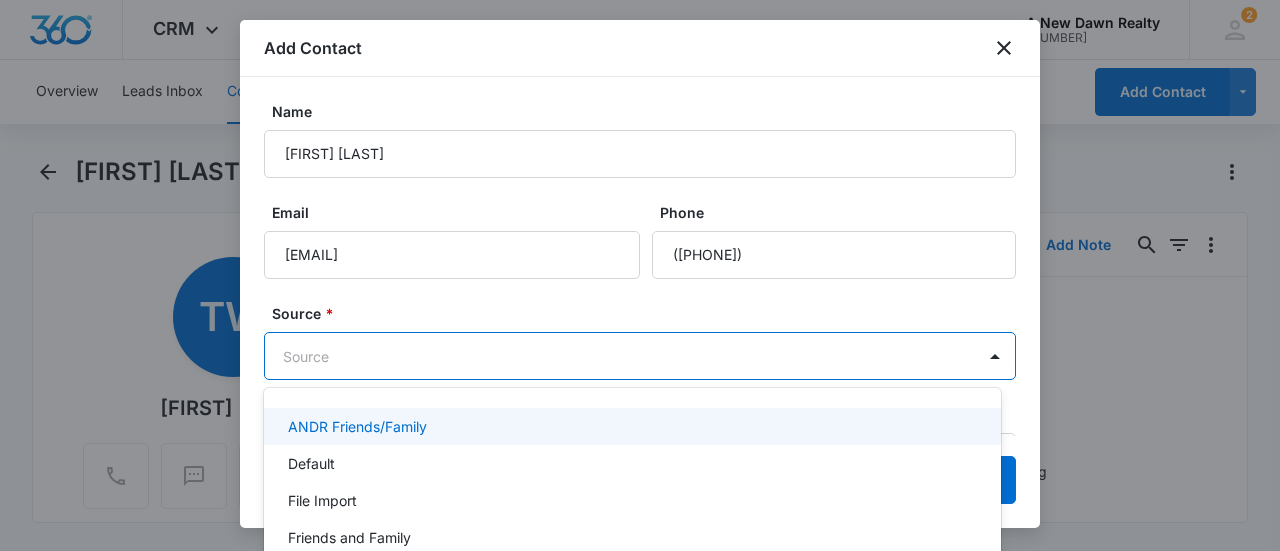 click on "CRM Apps Reputation Websites Forms CRM Email Social Content Ads Intelligence Files Brand Settings A New Dawn Realty M9564 Your Accounts View All 2 MH [NAME] [EMAIL] My Profile 2 Notifications Support Logout Terms &nbsp; • &nbsp; Privacy Policy Overview Leads Inbox Contacts Organizations History Deals Projects Tasks Calendar Lists Reports Settings Add Contact [NAME] Remove TW [NAME] Contact Info Name Cancel Save Changes [NAME] Phone Cancel Save Changes --- Email Cancel Save Changes [EMAIL] Organization Cancel Save Changes --- Address Cancel Save Changes --- Details Source Cancel Save Changes IDX Contact Type Cancel Save Changes None Contact Status Cancel Save Changes New Lead Assigned To Cancel Save Changes [NAME] Tags Cancel Save Changes --- Next Contact Date Cancel Save Changes --- Color Tag Current Color: Cancel Save Changes Payments ID ID 4364 Created Aug 6, 2025 at 5:24pm Additional Contact Info Home Phone Cancel Save Changes 0" at bounding box center (640, 275) 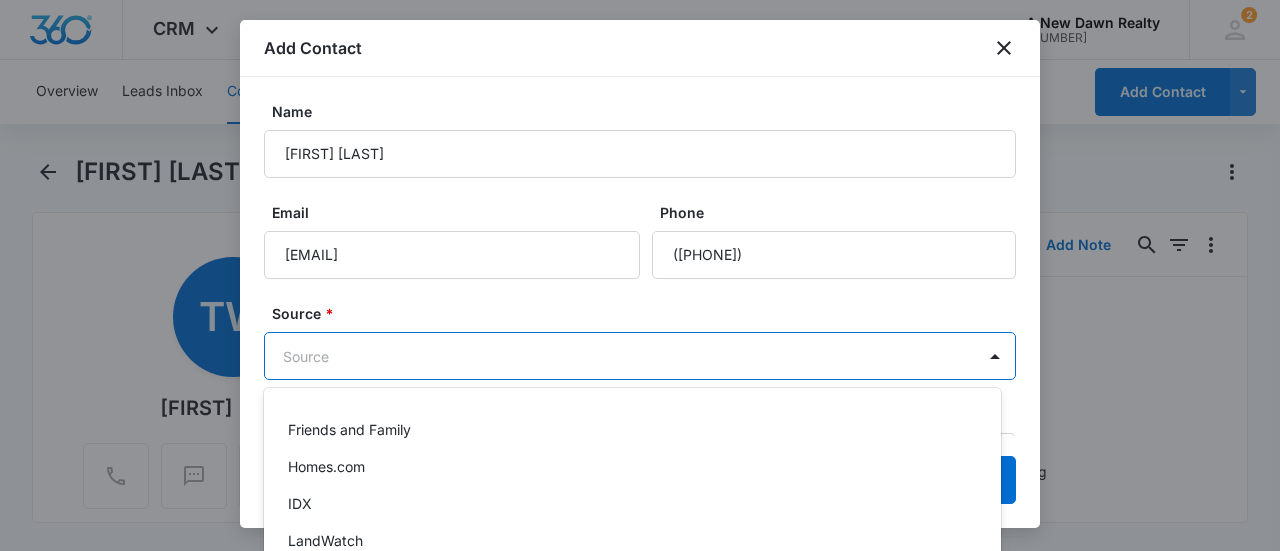 scroll, scrollTop: 126, scrollLeft: 0, axis: vertical 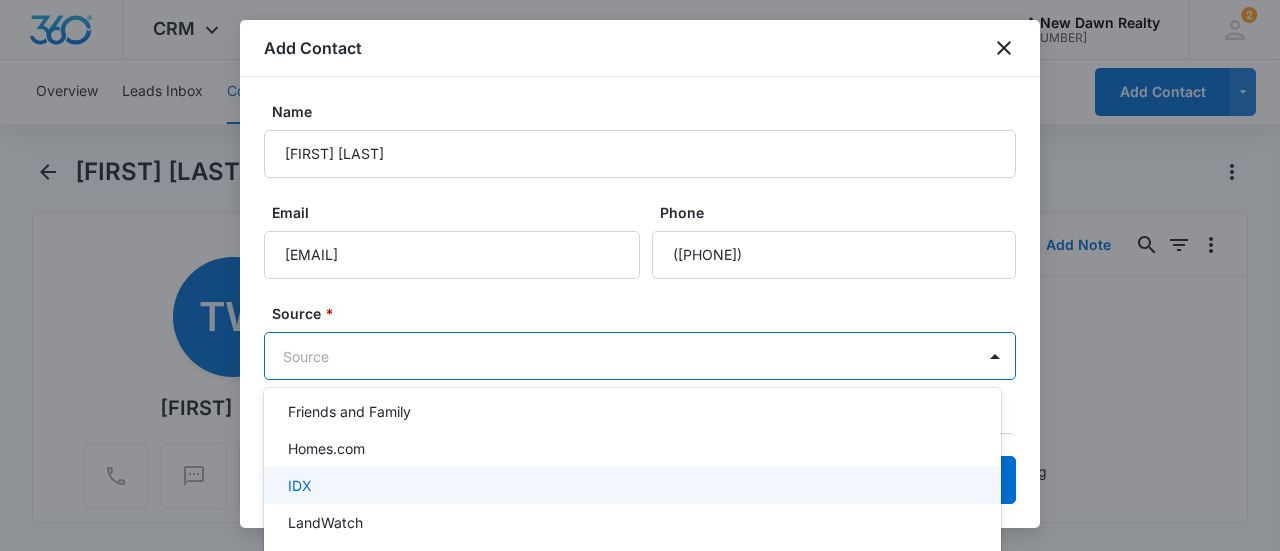 click on "IDX" at bounding box center [300, 485] 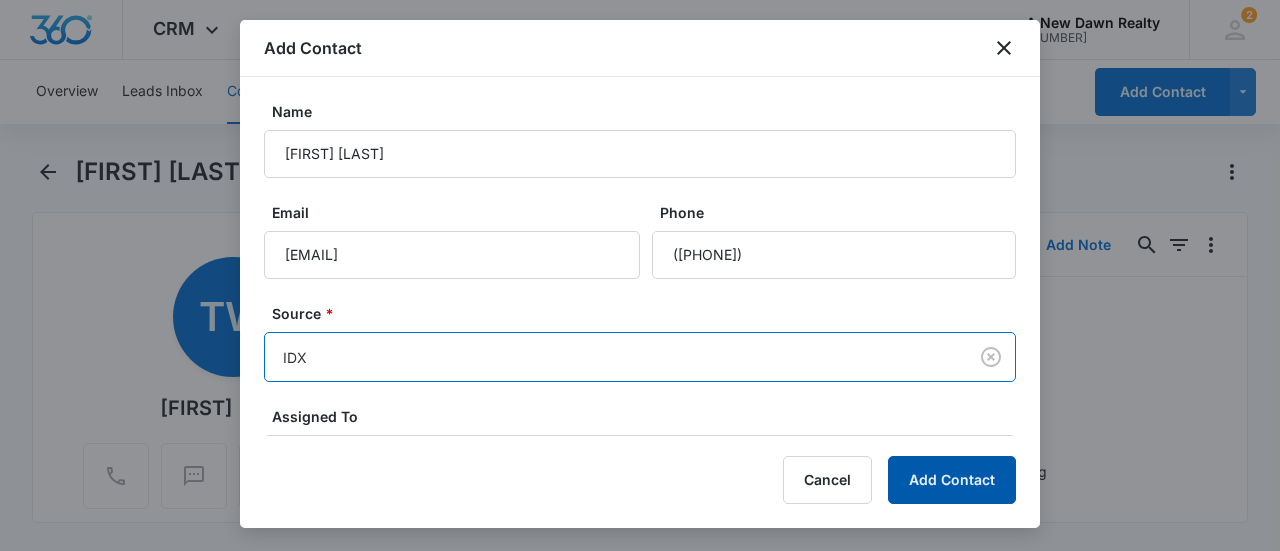 click on "Add Contact" at bounding box center (952, 480) 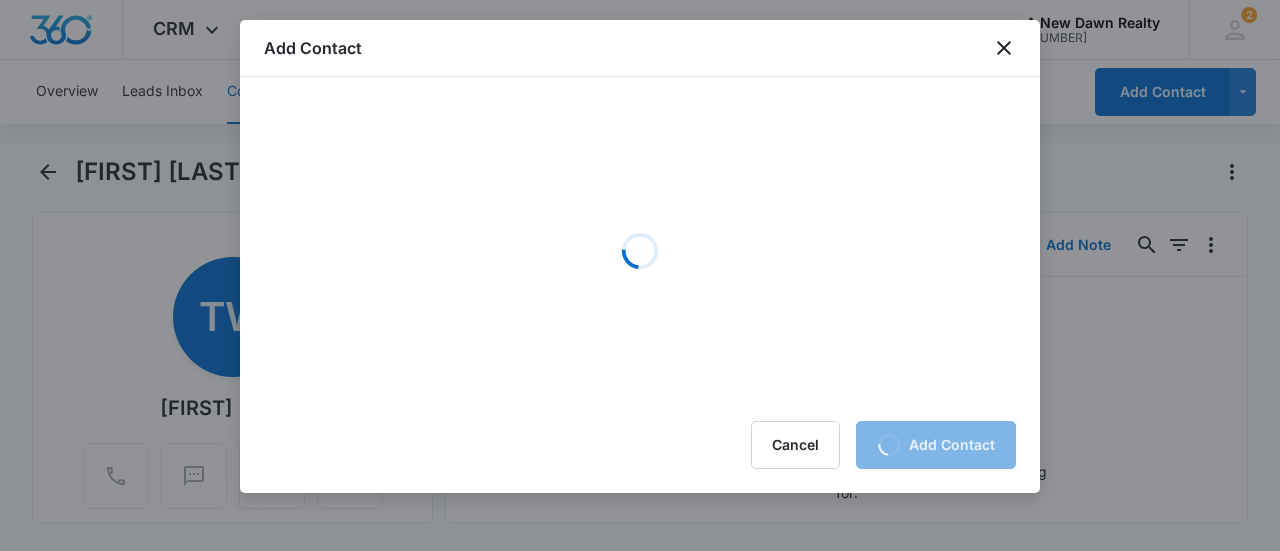 click on "Add Contact Loading Cancel Loading Add Contact" at bounding box center (640, 256) 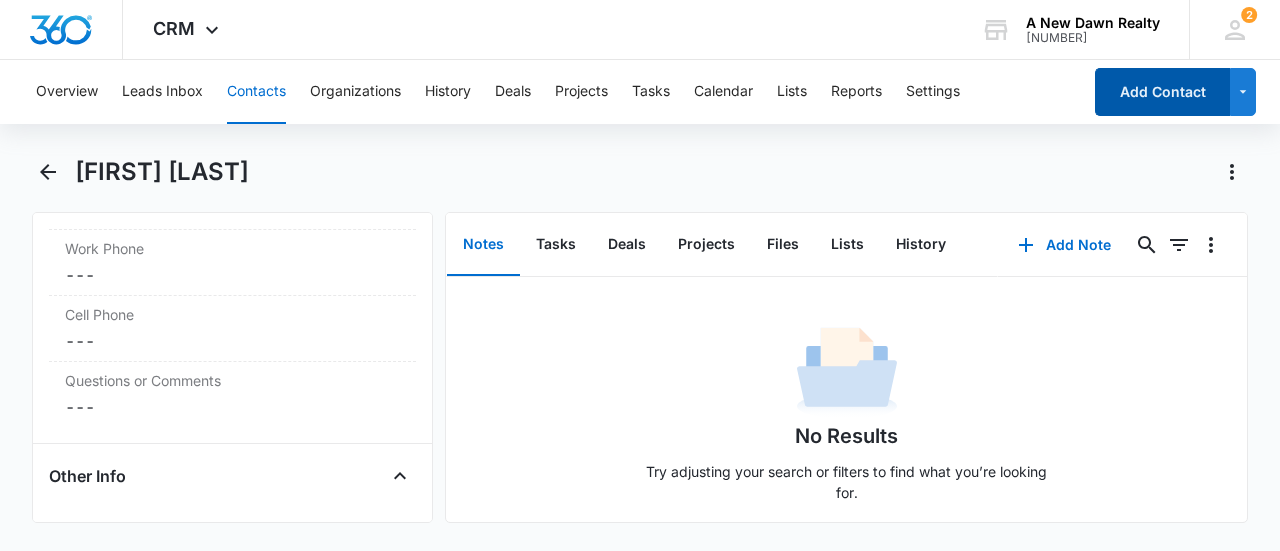 scroll, scrollTop: 1564, scrollLeft: 0, axis: vertical 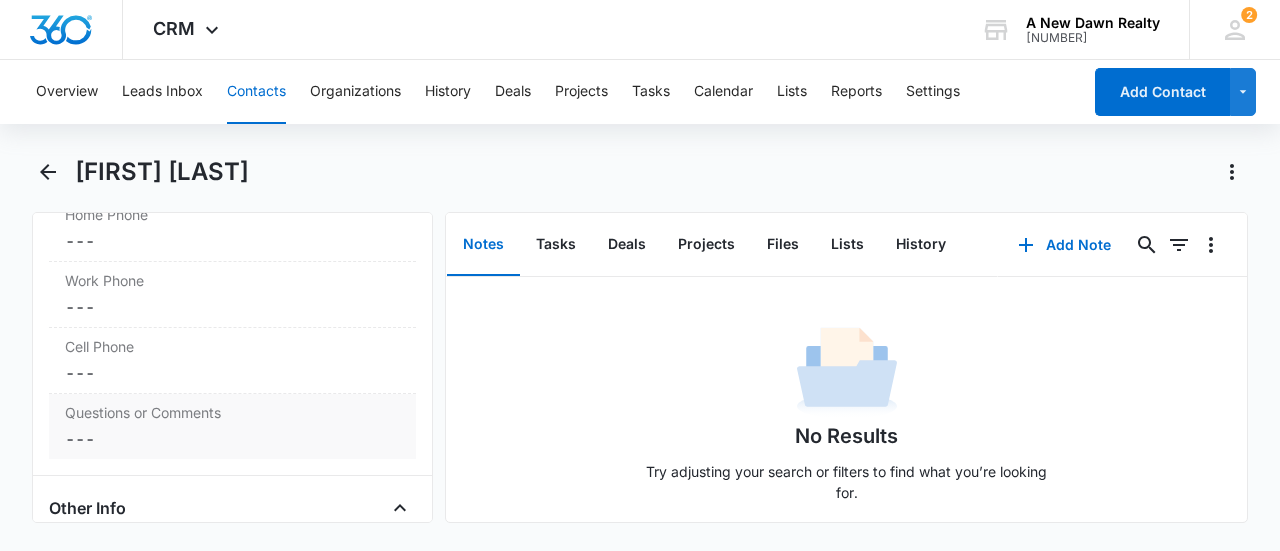 click on "Cancel Save Changes ---" at bounding box center (232, 439) 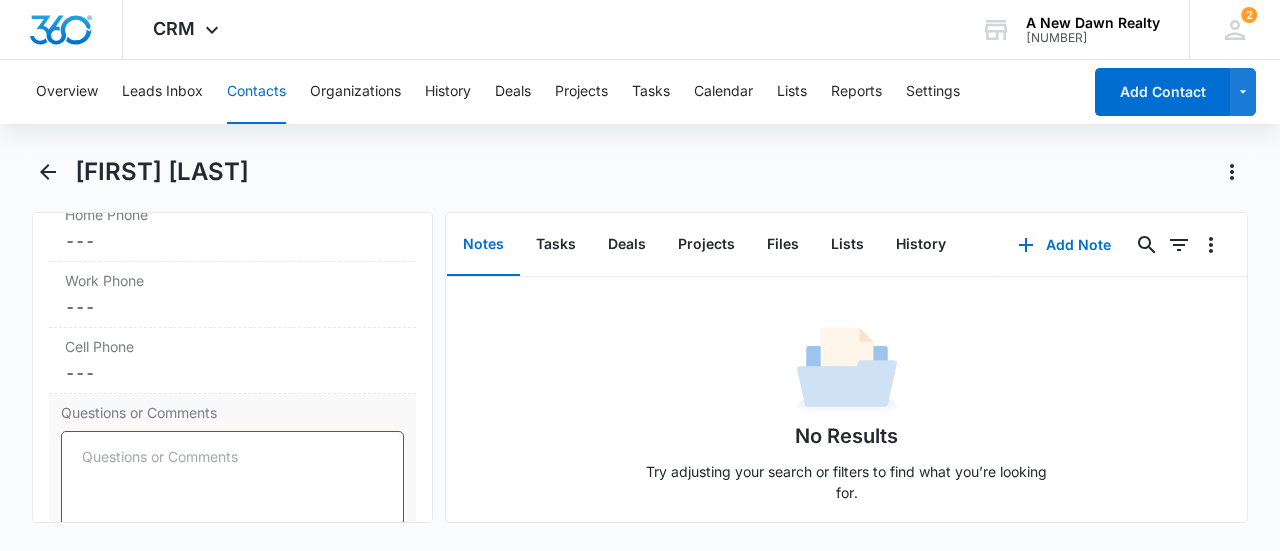 click on "Questions or Comments" at bounding box center (232, 488) 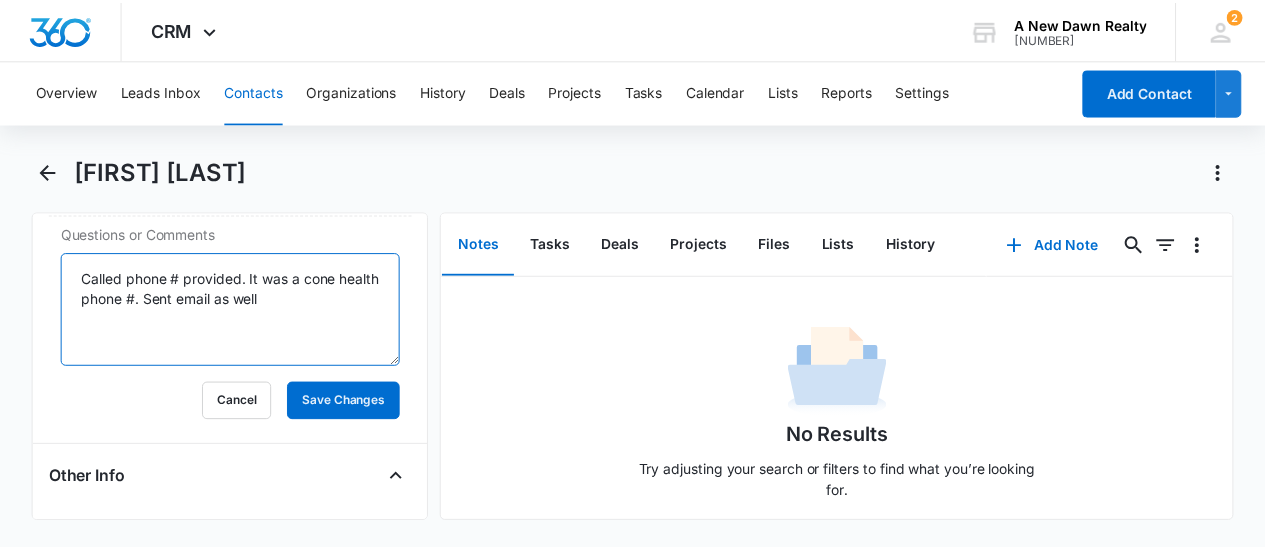 scroll, scrollTop: 1784, scrollLeft: 0, axis: vertical 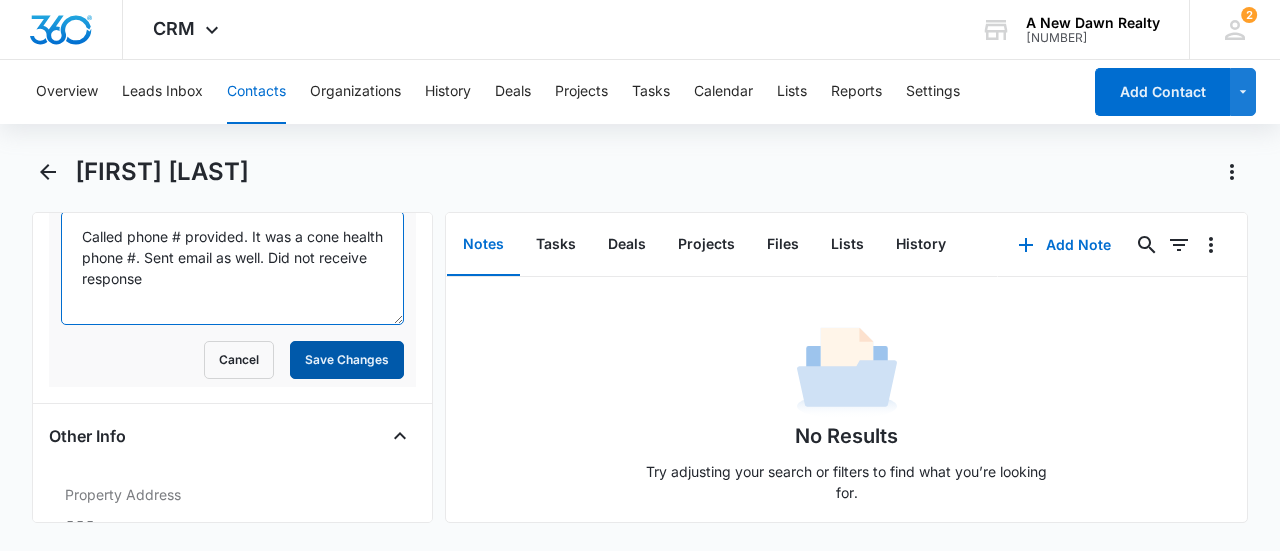 type on "Called phone # provided. It was a cone health phone #. Sent email as well. Did not receive response" 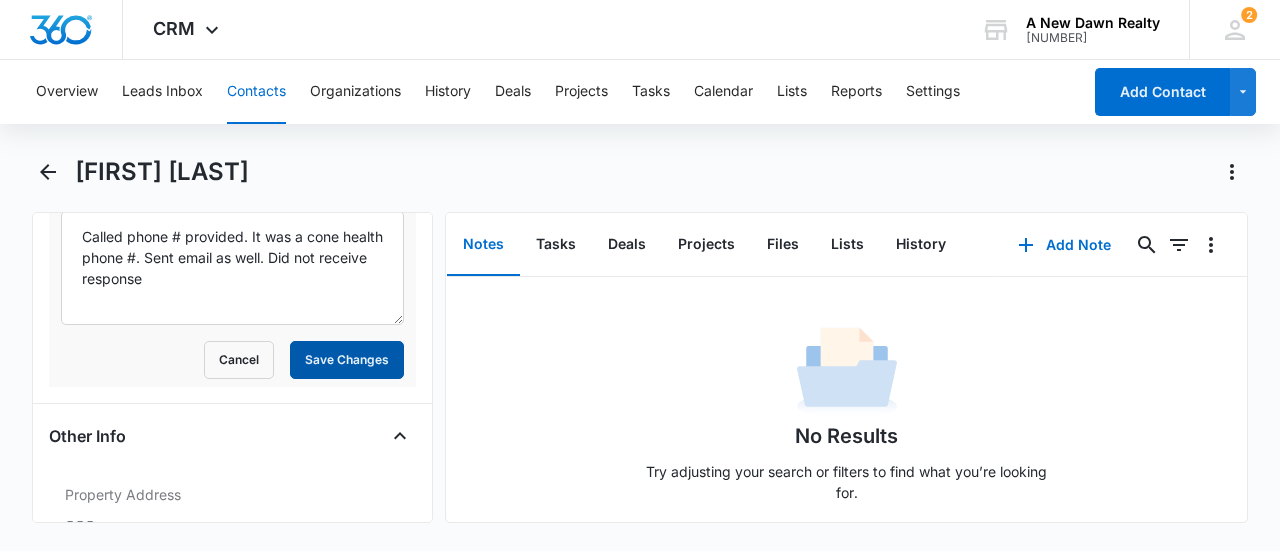 drag, startPoint x: 324, startPoint y: 381, endPoint x: 313, endPoint y: 375, distance: 12.529964 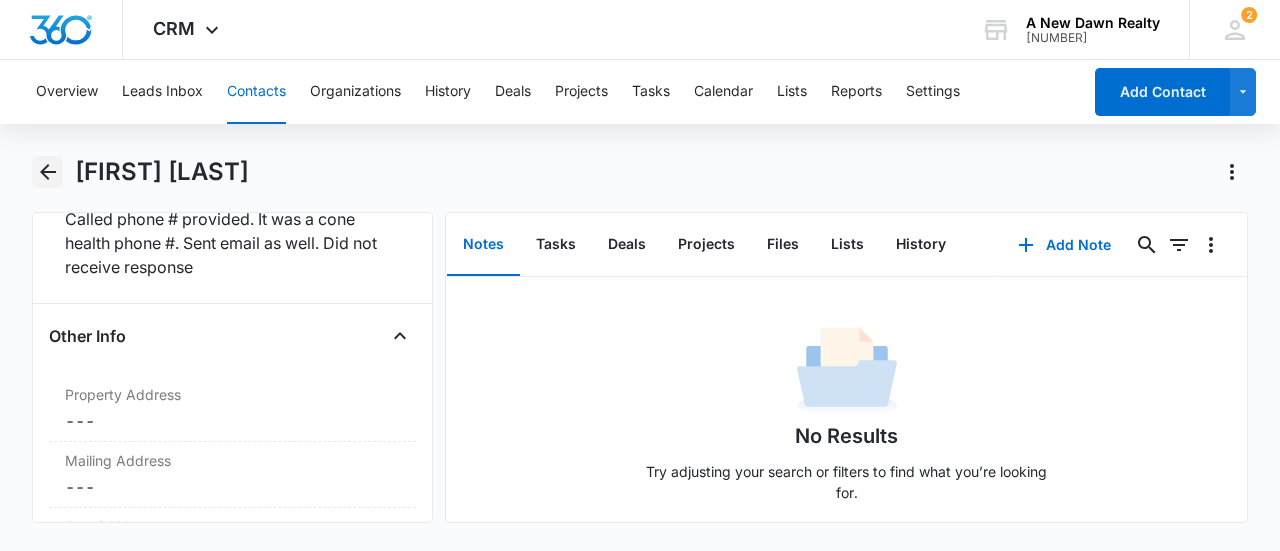 click 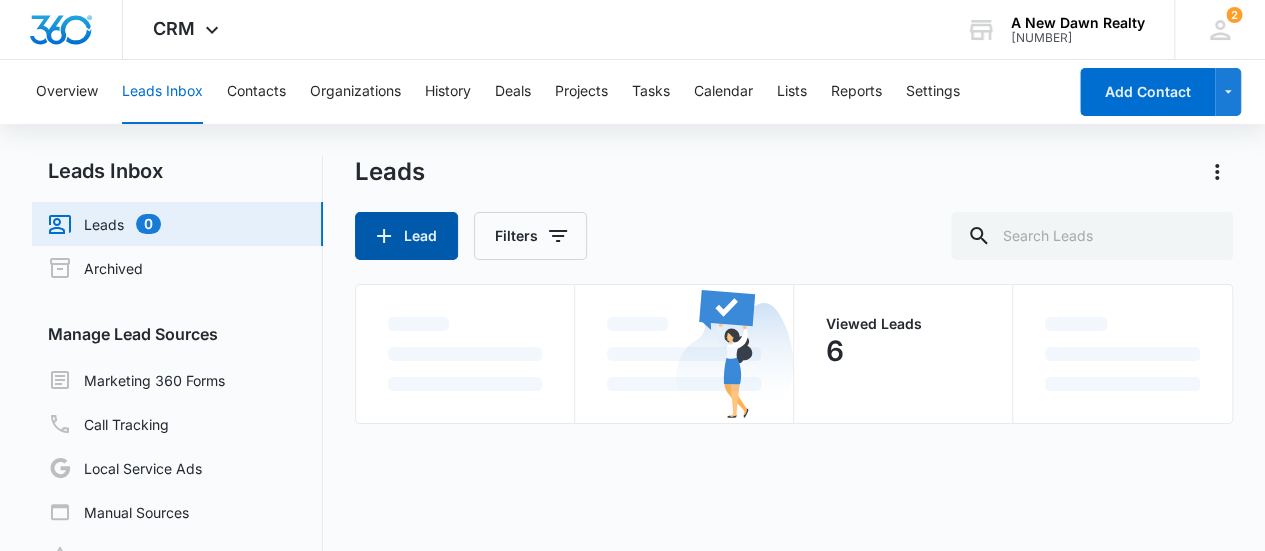scroll, scrollTop: 0, scrollLeft: 0, axis: both 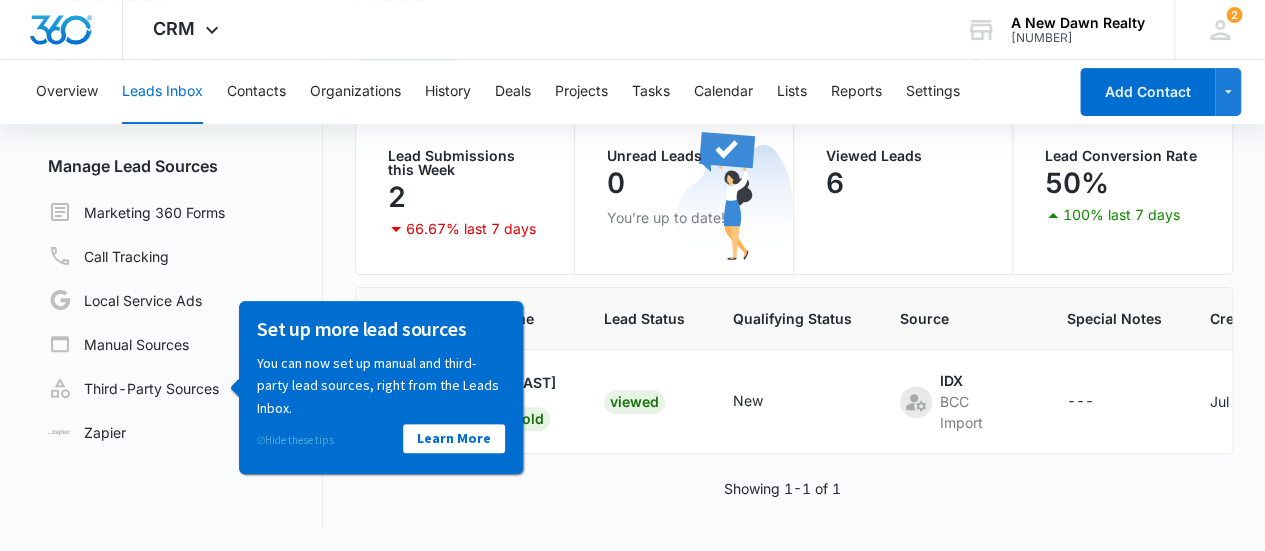 click on "⊘  Hide these tips" at bounding box center (295, 440) 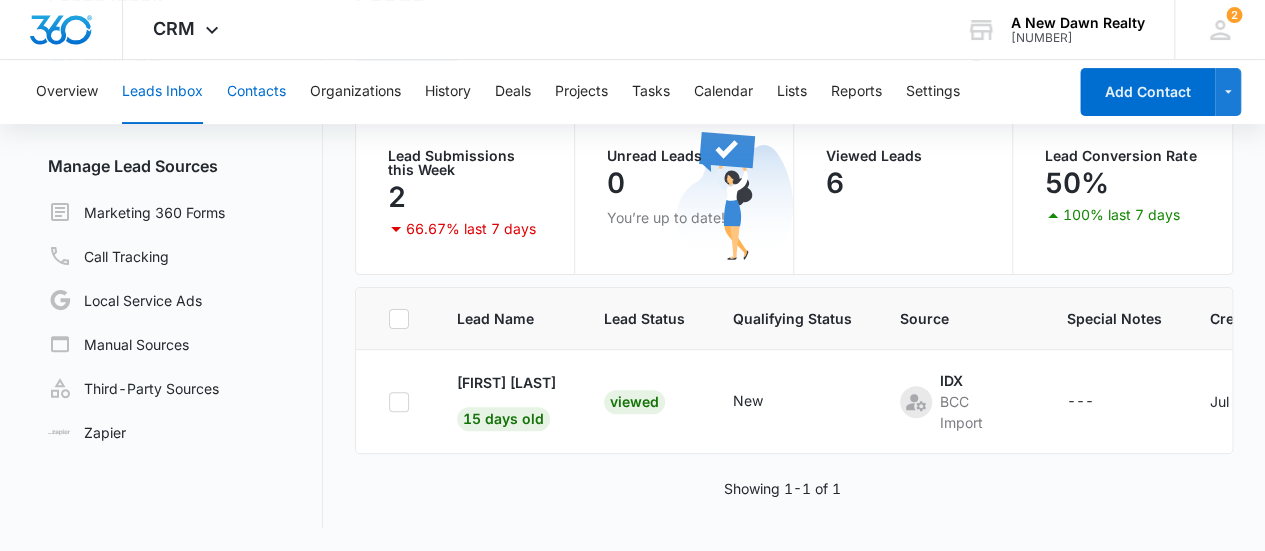 click on "Contacts" at bounding box center (256, 92) 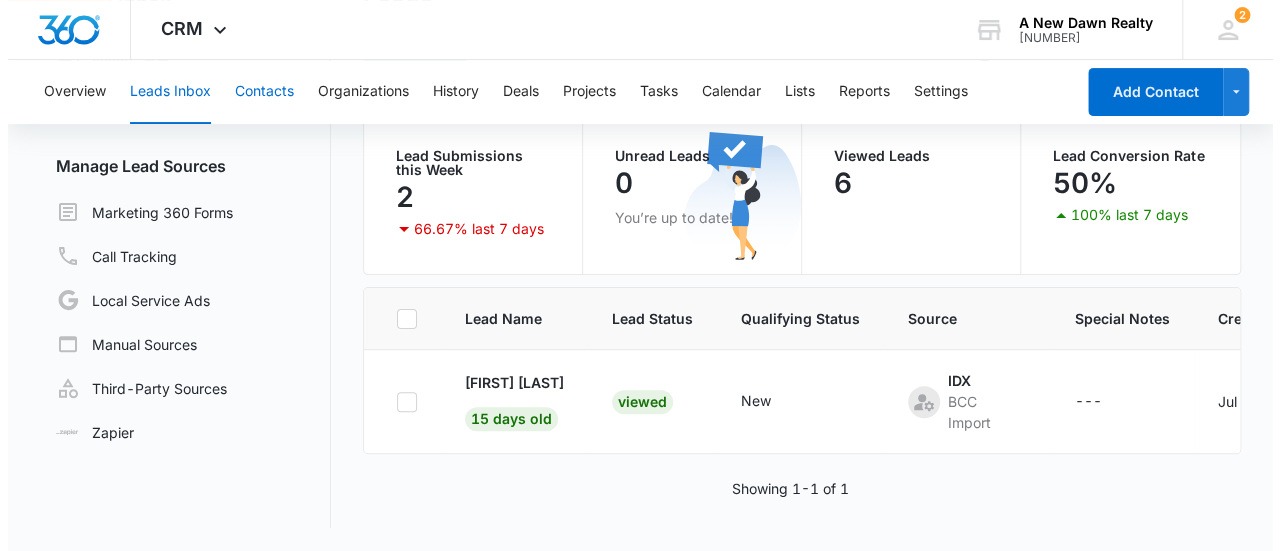 scroll, scrollTop: 0, scrollLeft: 0, axis: both 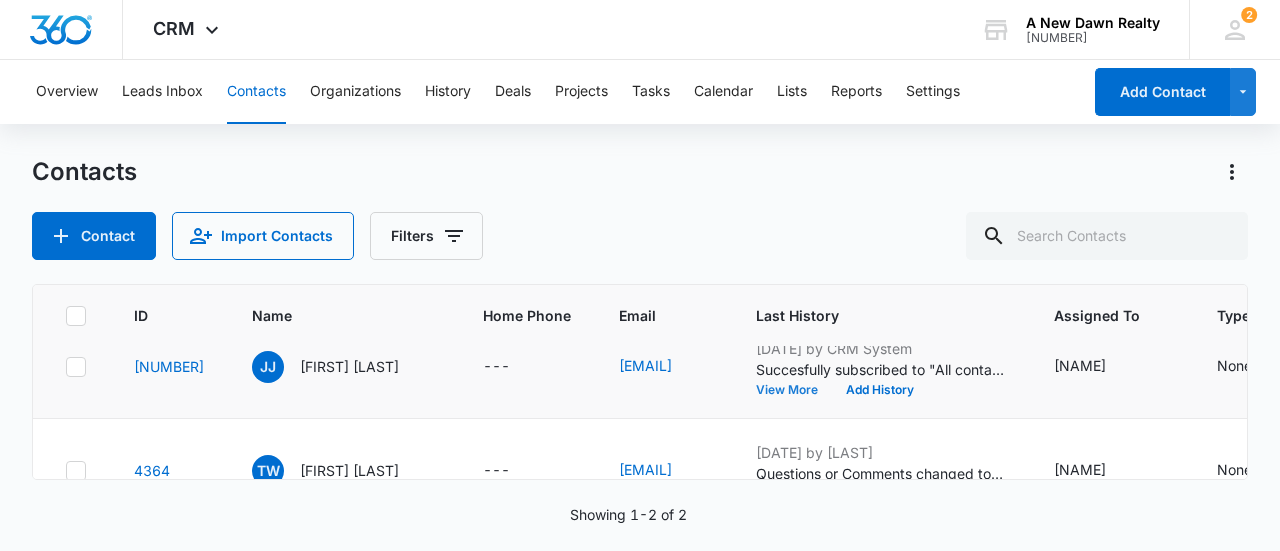 click on "View More" at bounding box center (794, 390) 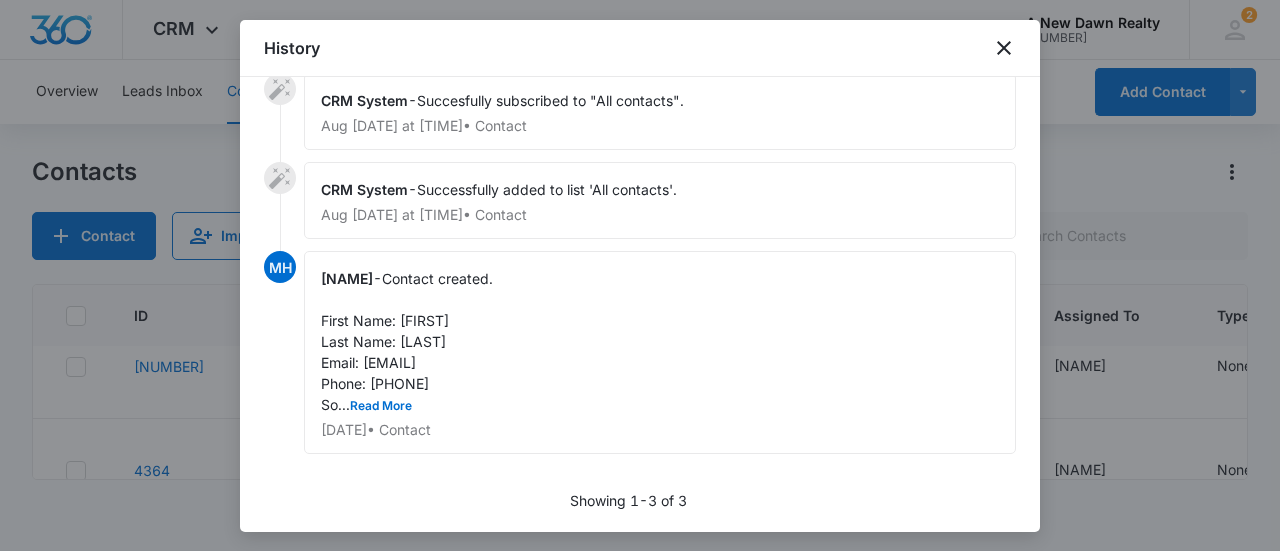 scroll, scrollTop: 0, scrollLeft: 0, axis: both 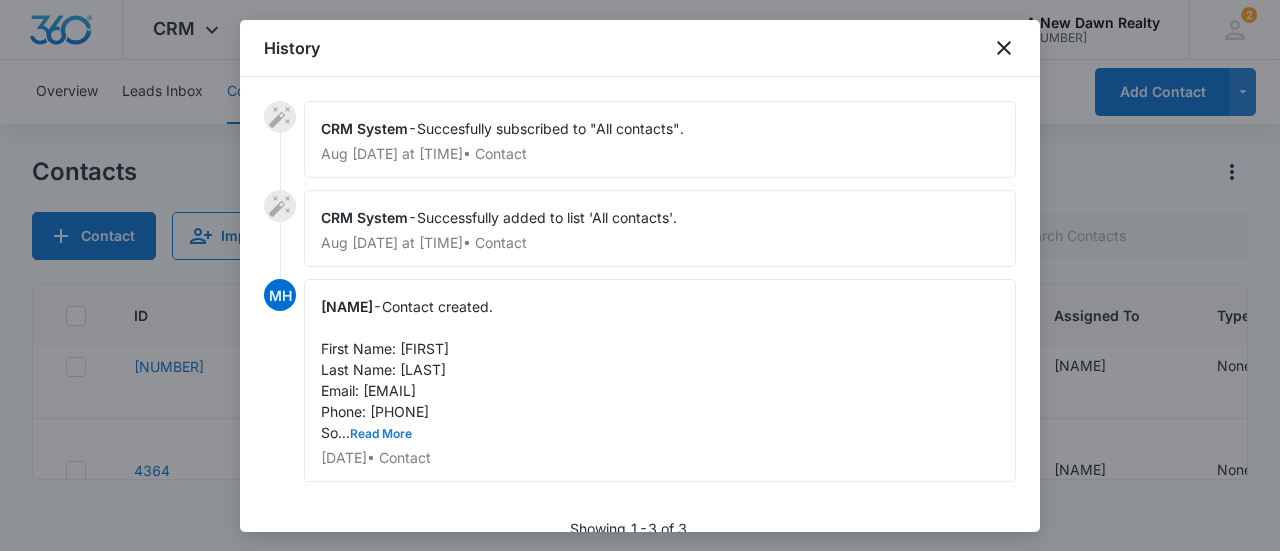 click on "Read More" at bounding box center [381, 434] 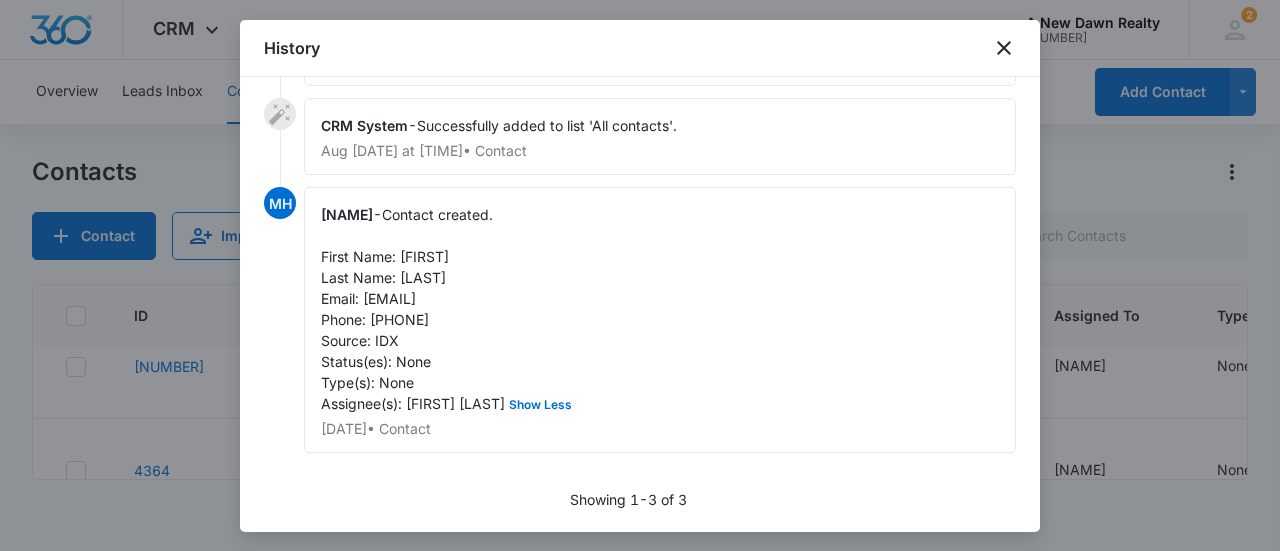 scroll, scrollTop: 0, scrollLeft: 0, axis: both 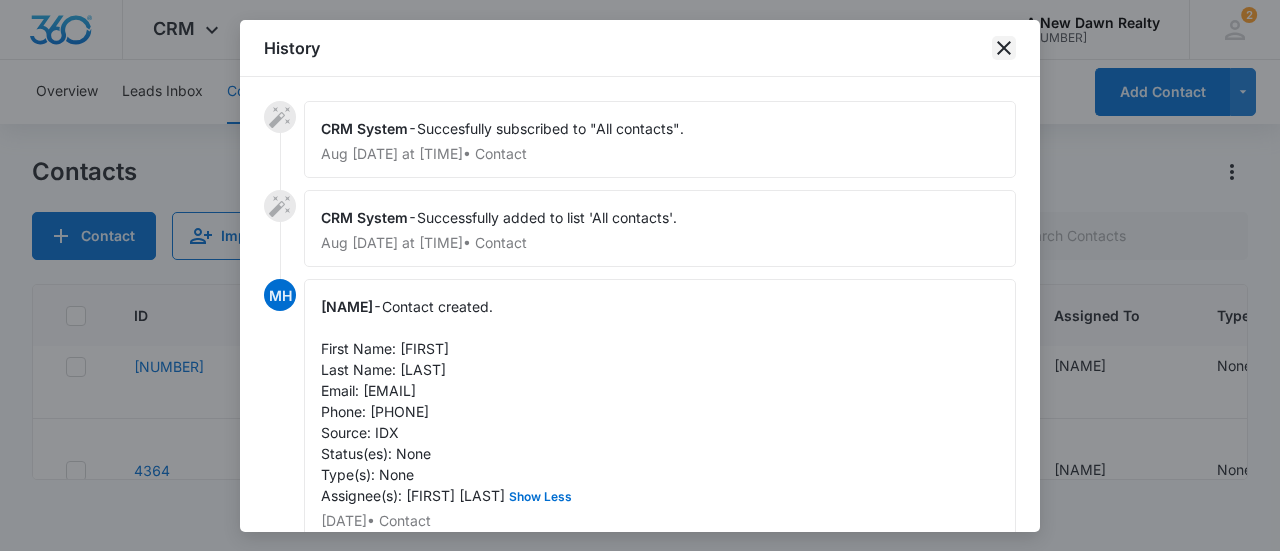 click 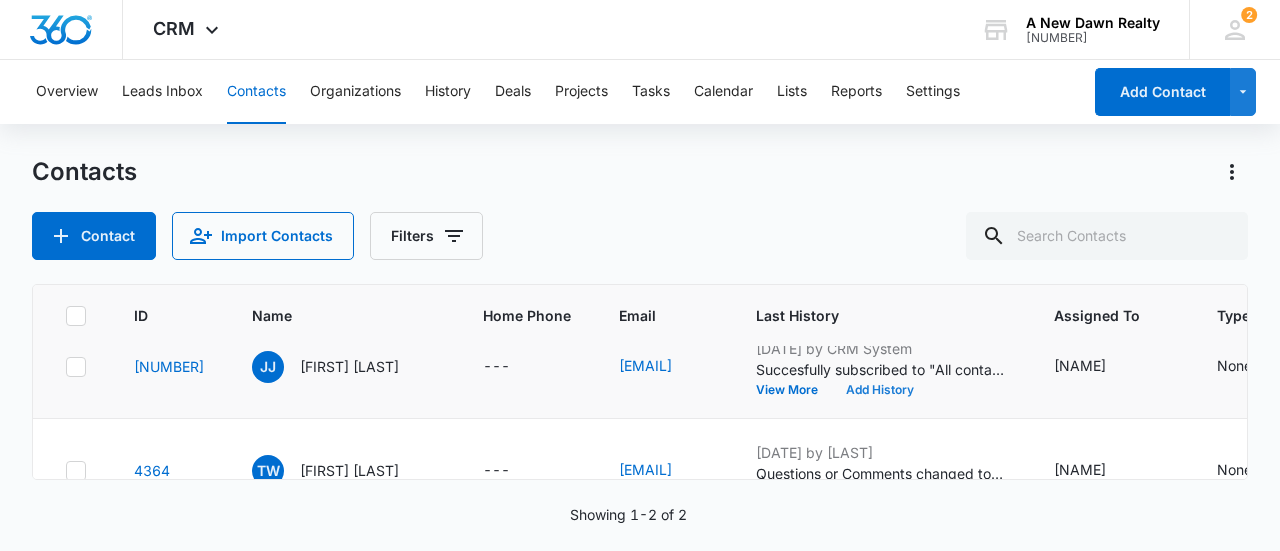 click on "Add History" at bounding box center [880, 390] 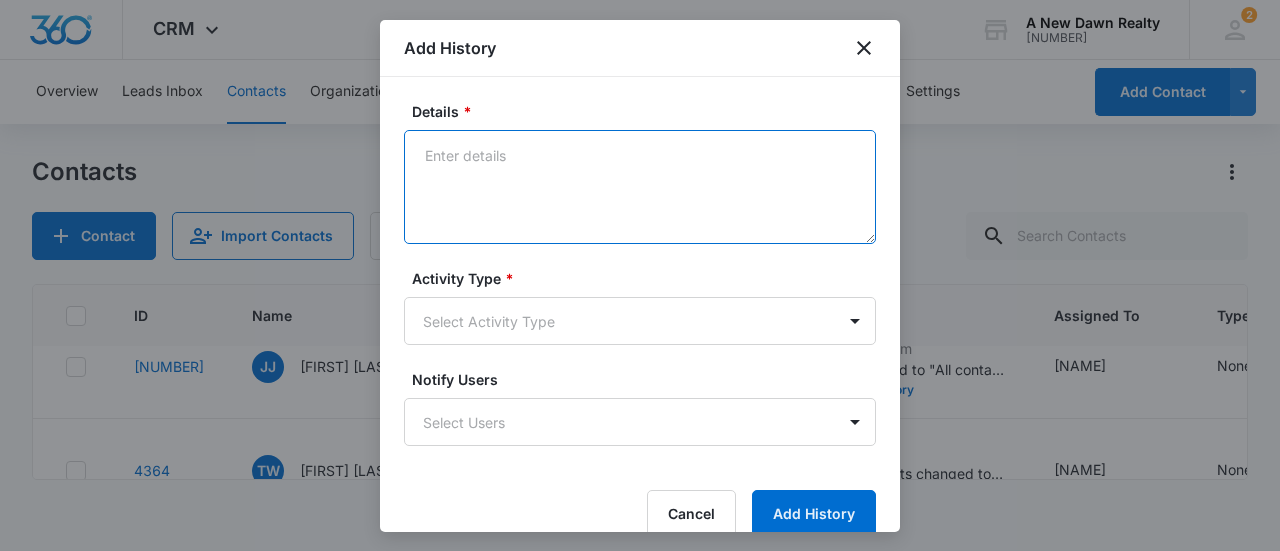 click on "Details *" at bounding box center (640, 187) 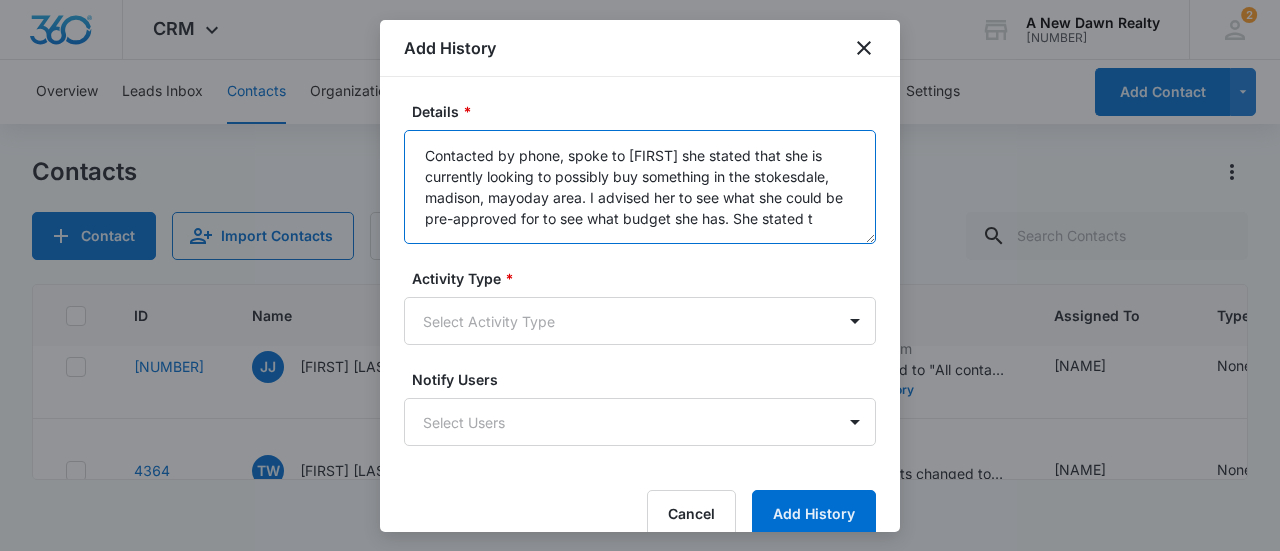 click on "Contacted by phone, spoke to [FIRST] she stated that she is currently looking to possibly buy something in the stokesdale, madison, mayoday area. I advised her to see what she could be pre-approved for to see what budget she has. She stated t" at bounding box center (640, 187) 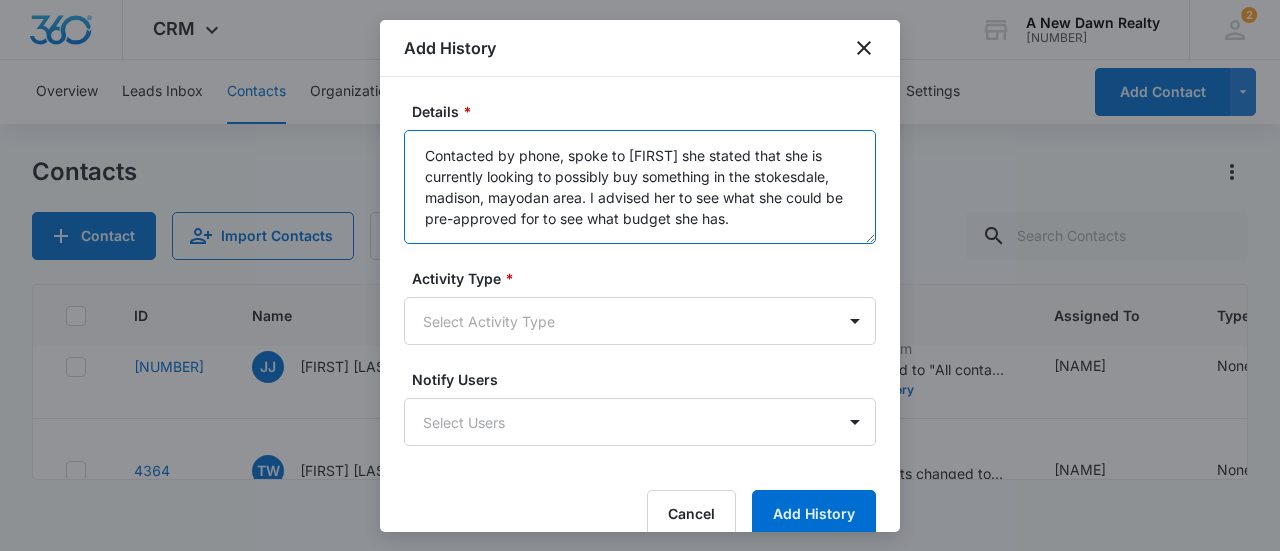 click on "Contacted by phone, spoke to [FIRST] she stated that she is currently looking to possibly buy something in the stokesdale, madison, mayodan area. I advised her to see what she could be pre-approved for to see what budget she has." at bounding box center (640, 187) 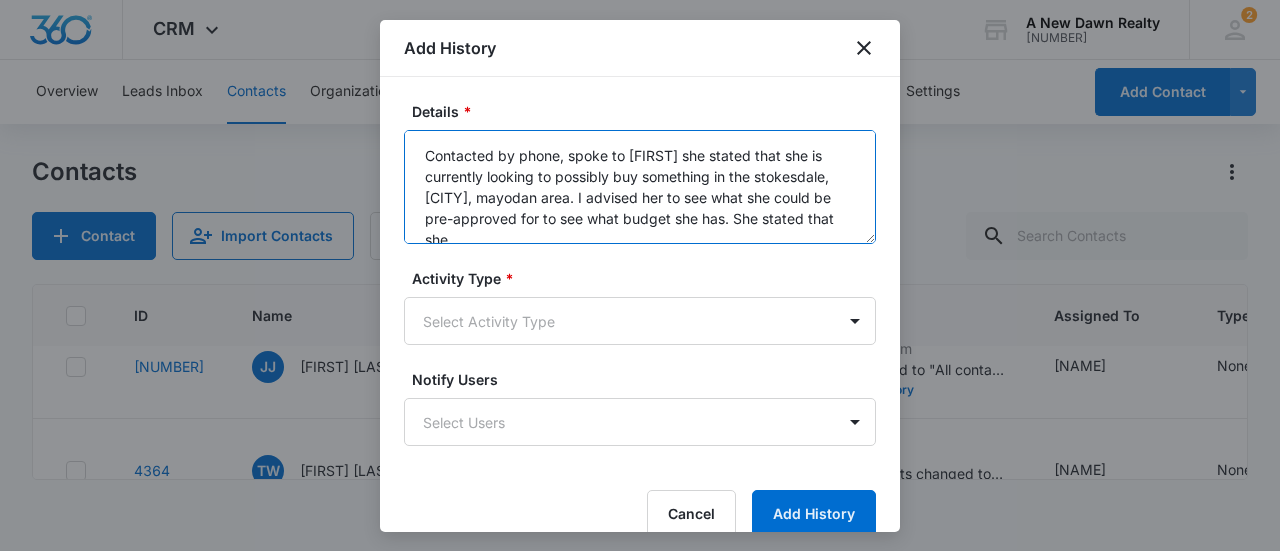 scroll, scrollTop: 5, scrollLeft: 0, axis: vertical 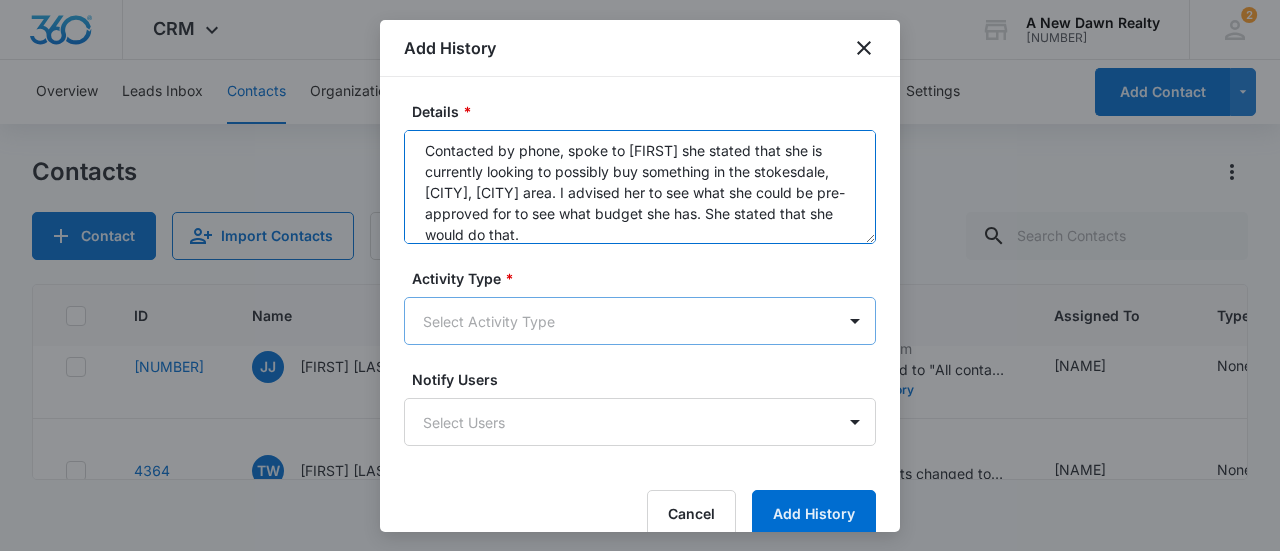 type on "Contacted by phone, spoke to [FIRST] she stated that she is currently looking to possibly buy something in the stokesdale, [CITY], [CITY] area. I advised her to see what she could be pre-approved for to see what budget she has. She stated that she would do that." 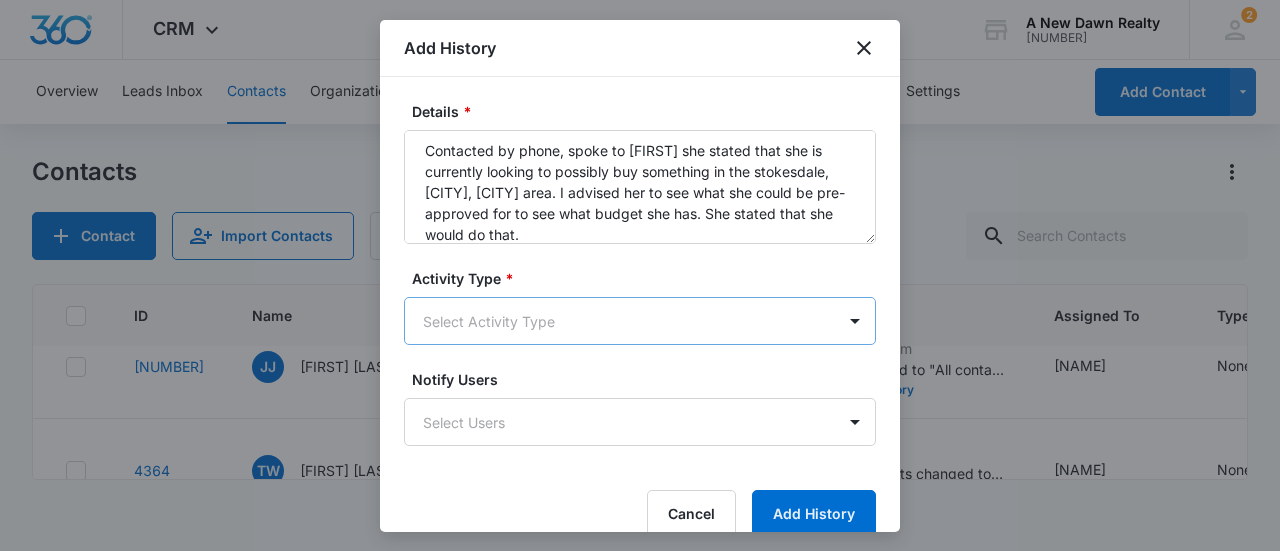 click on "CRM Apps Reputation Websites Forms CRM Email Social Content Ads Intelligence Files Brand Settings A New Dawn Realty M9564 Your Accounts View All 2 MH [FIRST] [LAST] [EMAIL] My Profile 2 Notifications Support Logout Terms & Conditions &nbsp; • &nbsp; Privacy Policy Overview Leads Inbox Contacts Organizations History Deals Projects Tasks Calendar Lists Reports Settings Add Contact Contacts Contact Import Contacts Filters ID Name Home Phone Email Last History Assigned To Type Status Organization Mailing Address Property Address Work Phone Note Cell Phone Max Price 4365 JJ [FIRST] [LAST] --- [EMAIL] Aug 7, 2025 by CRM System Succesfully subscribed to "All contacts". View More Add History [FIRST] [LAST] None None --- --- --- --- --- --- --- 4364 TW [FIRST] [LAST] --- [EMAIL] Aug 7, 2025 by [FIRST] [LAST] Questions or Comments changed to "Called phone # provided. It was a cone health phone #. Sent email as well. Did not receive response " View More Add History [FIRST] [LAST] None ---" at bounding box center (640, 275) 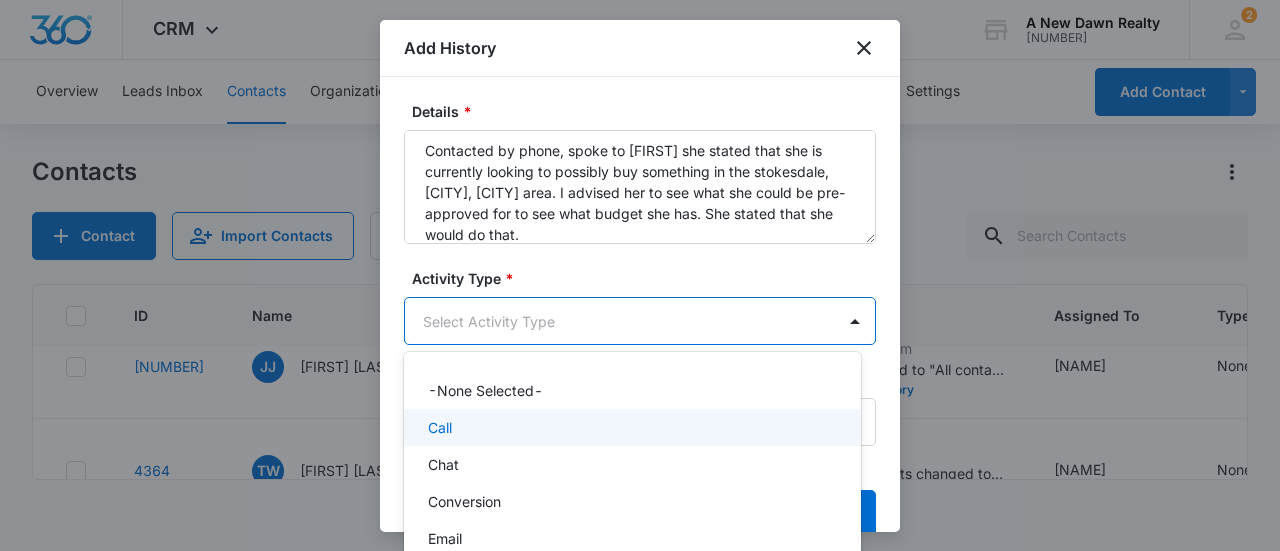 click on "Call" at bounding box center (630, 427) 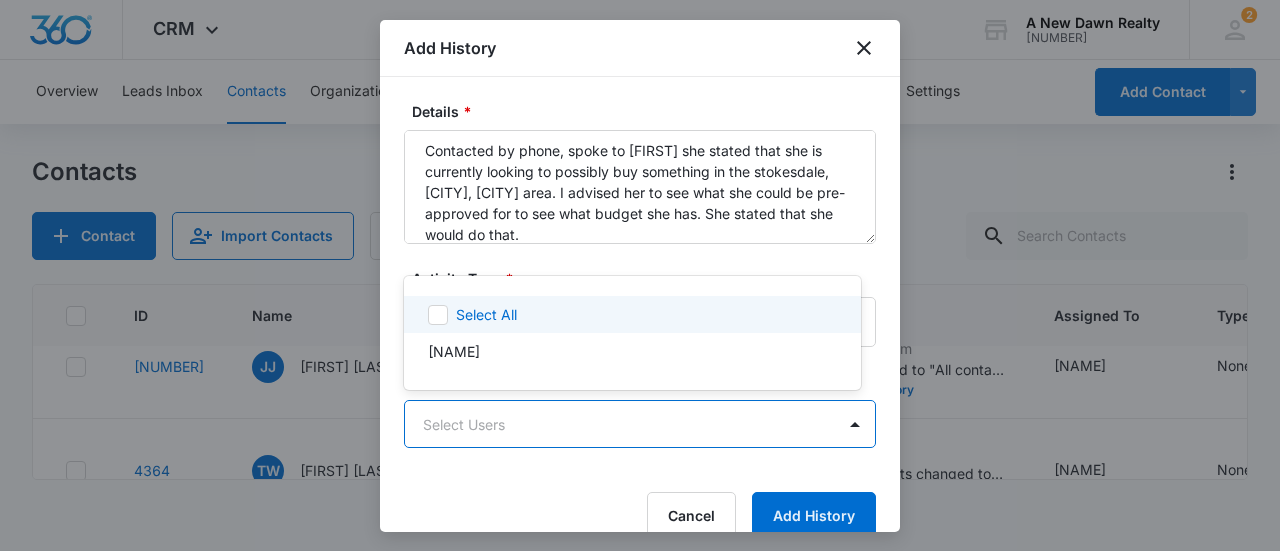 click on "CRM Apps Reputation Websites Forms CRM Email Social Content Ads Intelligence Files Brand Settings A New Dawn Realty M9564 Your Accounts View All 2 MH [FIRST] [LAST] [EMAIL] My Profile 2 Notifications Support Logout Terms & Conditions &nbsp; • &nbsp; Privacy Policy Overview Leads Inbox Contacts Organizations History Deals Projects Tasks Calendar Lists Reports Settings Add Contact Contacts Contact Import Contacts Filters ID Name Home Phone Email Last History Assigned To Type Status Organization Mailing Address Property Address Work Phone Note Cell Phone Max Price 4365 JJ [FIRST] [LAST] --- [EMAIL] Aug 7, 2025 by CRM System Succesfully subscribed to "All contacts". View More Add History [FIRST] [LAST] None None --- --- --- --- --- --- --- 4364 TW [FIRST] [LAST] --- [EMAIL] Aug 7, 2025 by [FIRST] [LAST] Questions or Comments changed to "Called phone # provided. It was a cone health phone #. Sent email as well. Did not receive response " View More Add History [FIRST] [LAST] None ---" at bounding box center [640, 275] 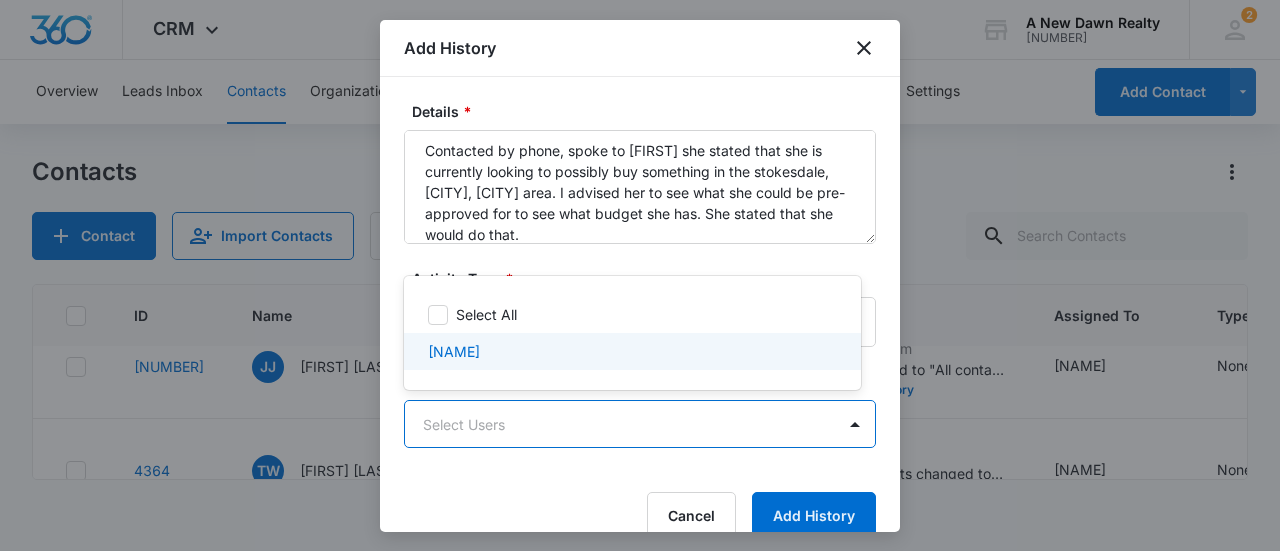 click on "[NAME]" at bounding box center (630, 351) 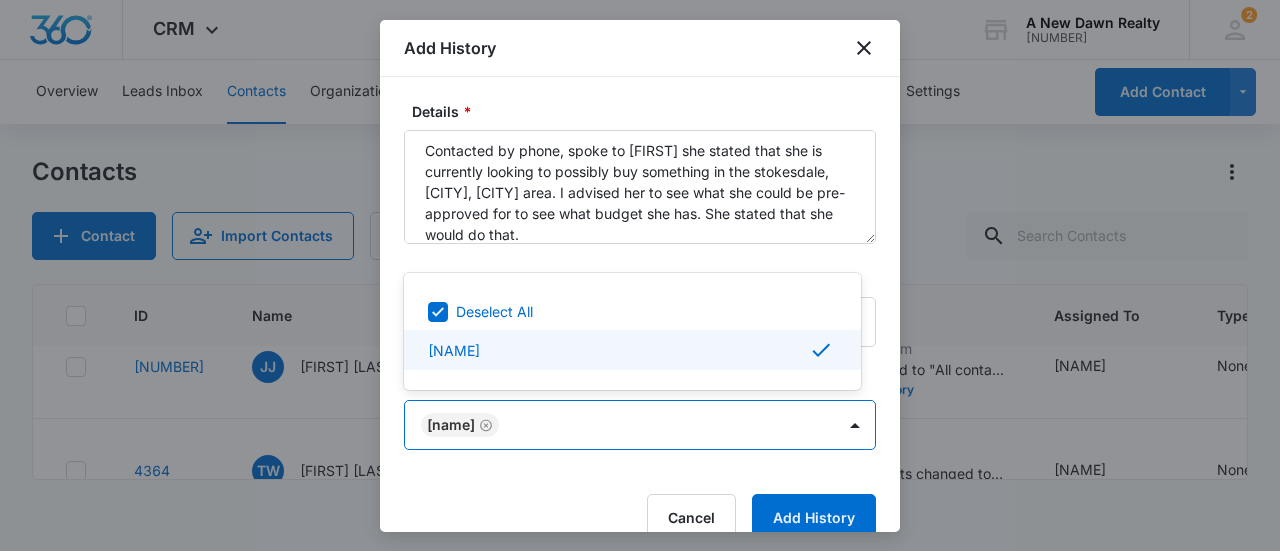 click at bounding box center [640, 275] 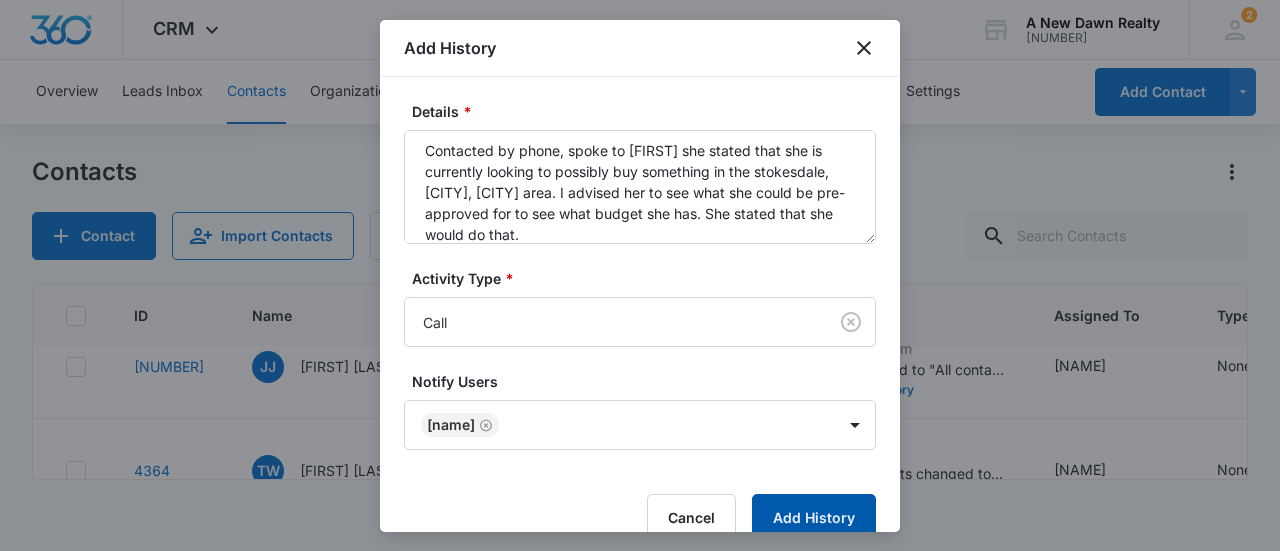 click on "Add History" at bounding box center [814, 518] 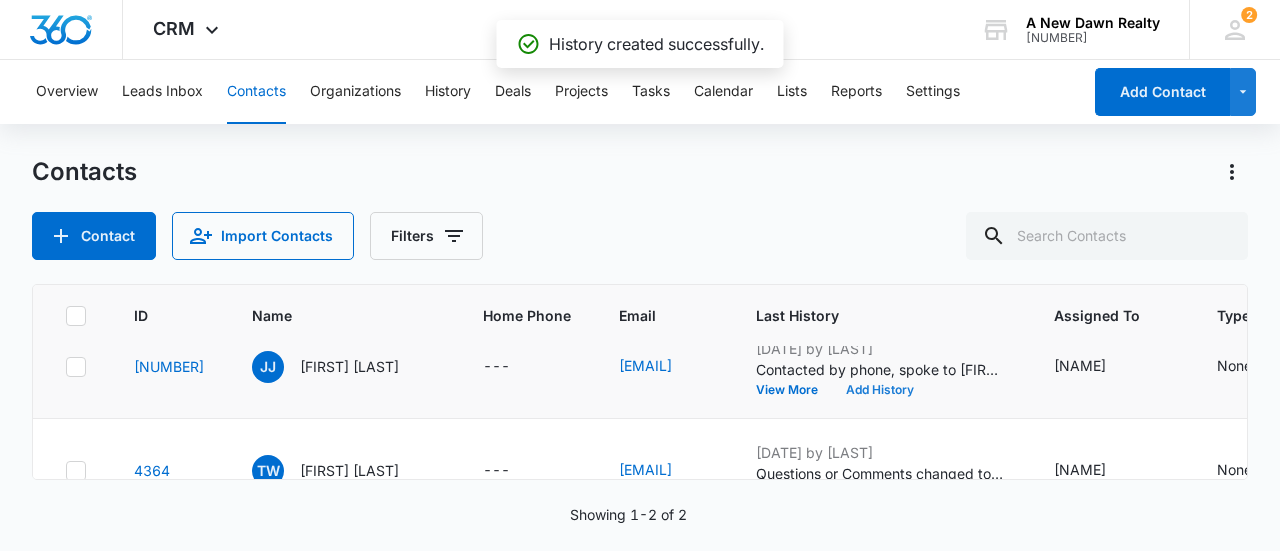 click on "Add History" at bounding box center (880, 390) 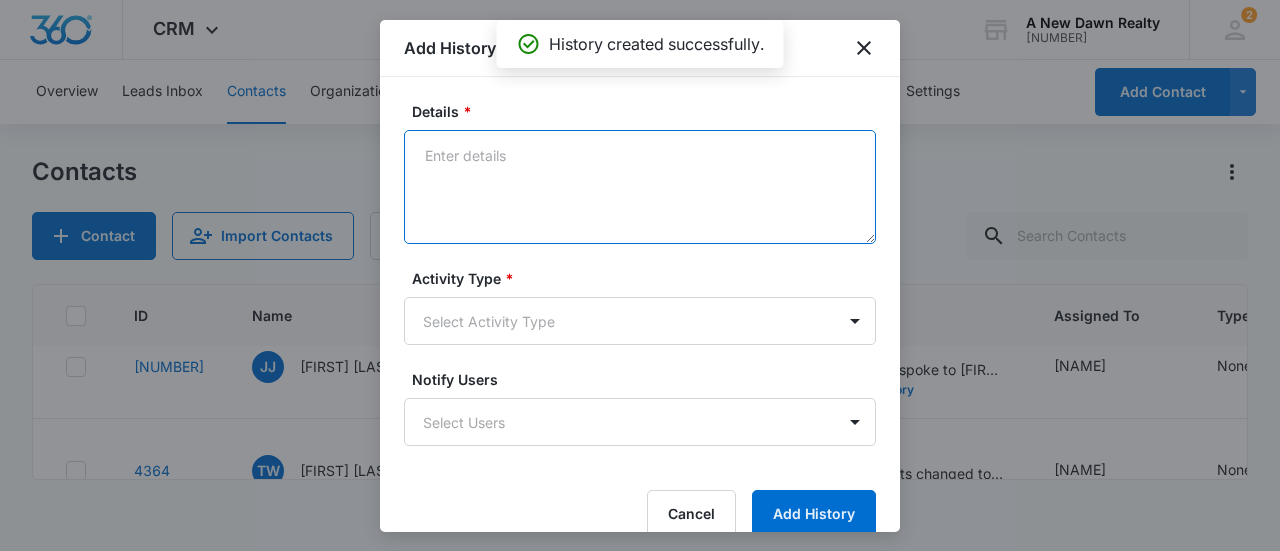 click on "Details *" at bounding box center [640, 187] 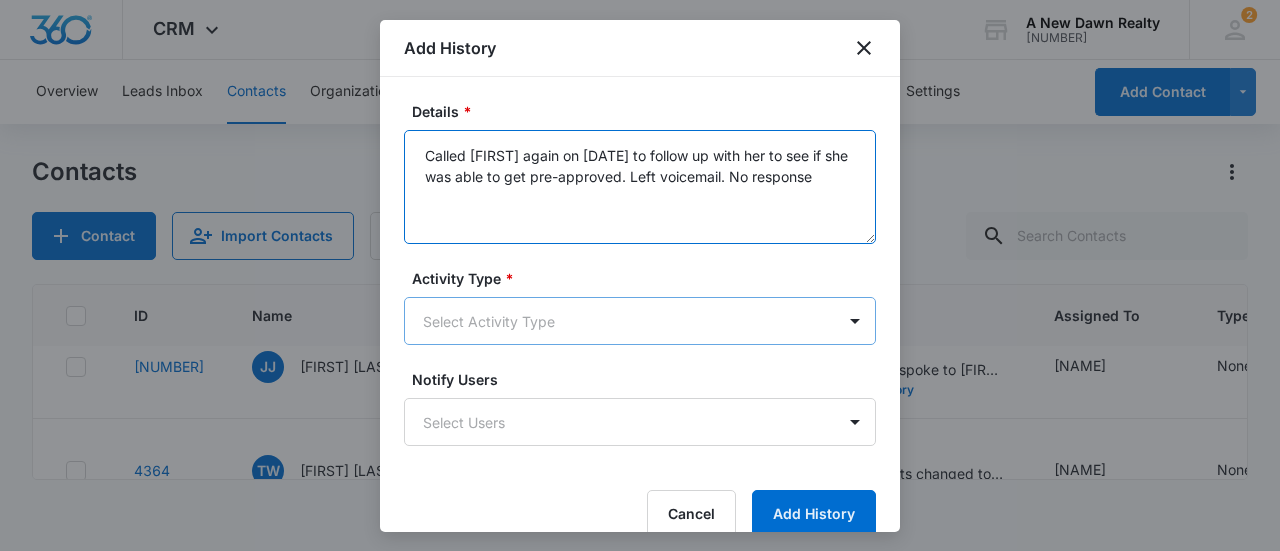 type on "Called [FIRST] again on [DATE] to follow up with her to see if she was able to get pre-approved. Left voicemail. No response" 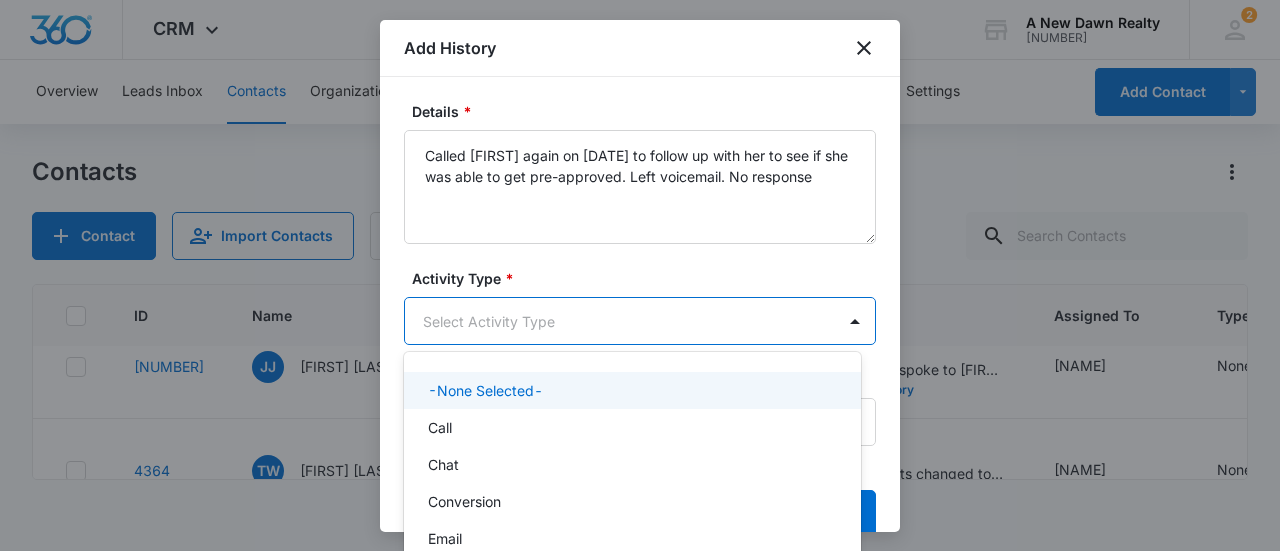 click on "CRM Apps Reputation Websites Forms CRM Email Social Content Ads Intelligence Files Brand Settings A New Dawn Realty M9564 Your Accounts View All 2 MH [FIRST] [LAST] [LAST]@[DOMAIN] My Profile 2 Notifications Support Logout Terms & Conditions   •   Privacy Policy Overview Leads Inbox Contacts Organizations History Deals Projects Tasks Calendar Lists Reports Settings Add Contact Contacts Contact Import Contacts Filters ID Name Home [PHONE] [EMAIL] [DATE] by [FIRST] [LAST] Contacted by phone, spoke to [FIRST] she stated that she is currently looking to possibly buy something in the stokesdale, madison, mayodan area. I advised her to see what she could be pre-approved for to see what budget she has. She stated that she would do that.  View More Add History [FIRST] [LAST] None None --- --- --- --- --- --- --- 4364 TW [FIRST] [LAST] --- None 2" at bounding box center (640, 275) 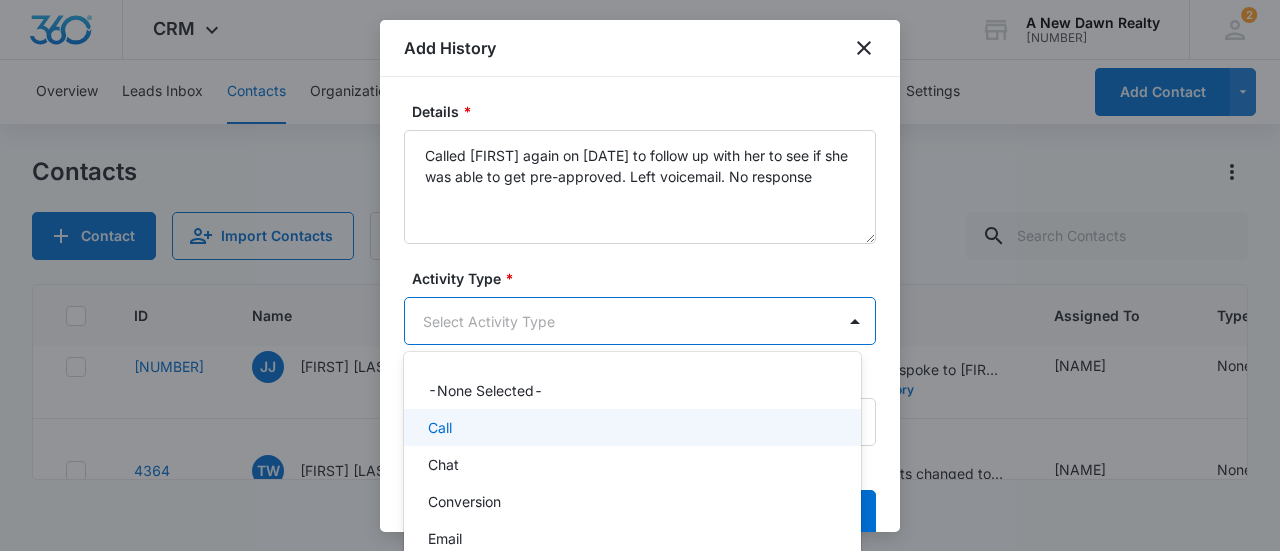 click on "Call" at bounding box center (630, 427) 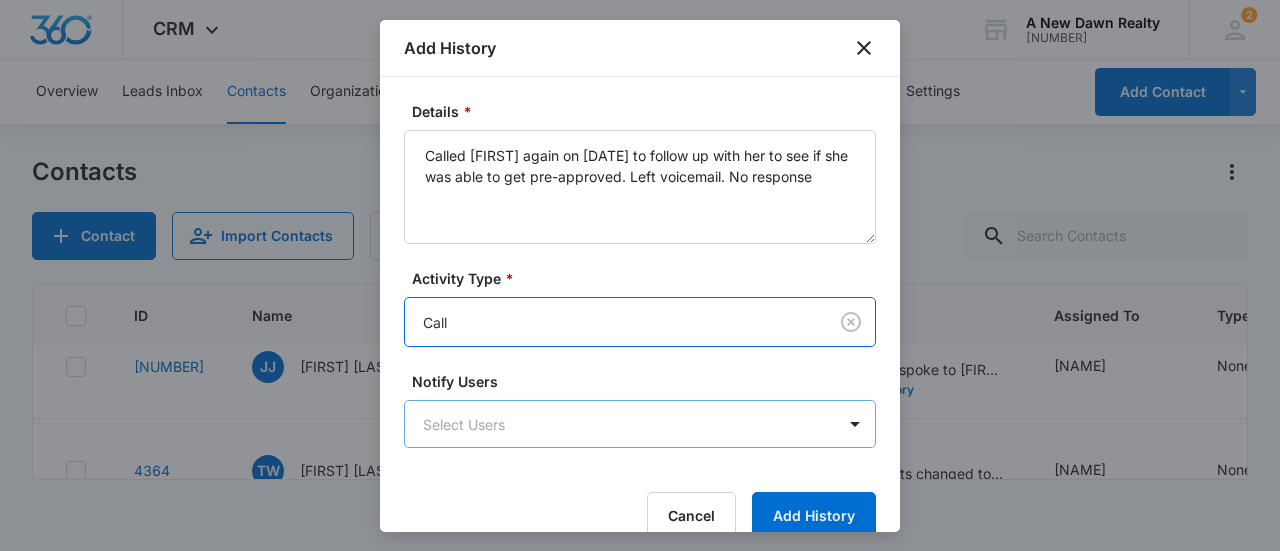 click on "CRM Apps Reputation Websites Forms CRM Email Social Content Ads Intelligence Files Brand Settings A New Dawn Realty M9564 Your Accounts View All 2 MH [FIRST] [LAST] [LAST]@[DOMAIN] My Profile 2 Notifications Support Logout Terms & Conditions   •   Privacy Policy Overview Leads Inbox Contacts Organizations History Deals Projects Tasks Calendar Lists Reports Settings Add Contact Contacts Contact Import Contacts Filters ID Name Home [PHONE] [EMAIL] [DATE] by [FIRST] [LAST] Contacted by phone, spoke to [FIRST] she stated that she is currently looking to possibly buy something in the stokesdale, madison, mayodan area. I advised her to see what she could be pre-approved for to see what budget she has. She stated that she would do that.  View More Add History [FIRST] [LAST] None None --- --- --- --- --- --- --- 4364 TW [FIRST] [LAST] --- None 2" at bounding box center [640, 275] 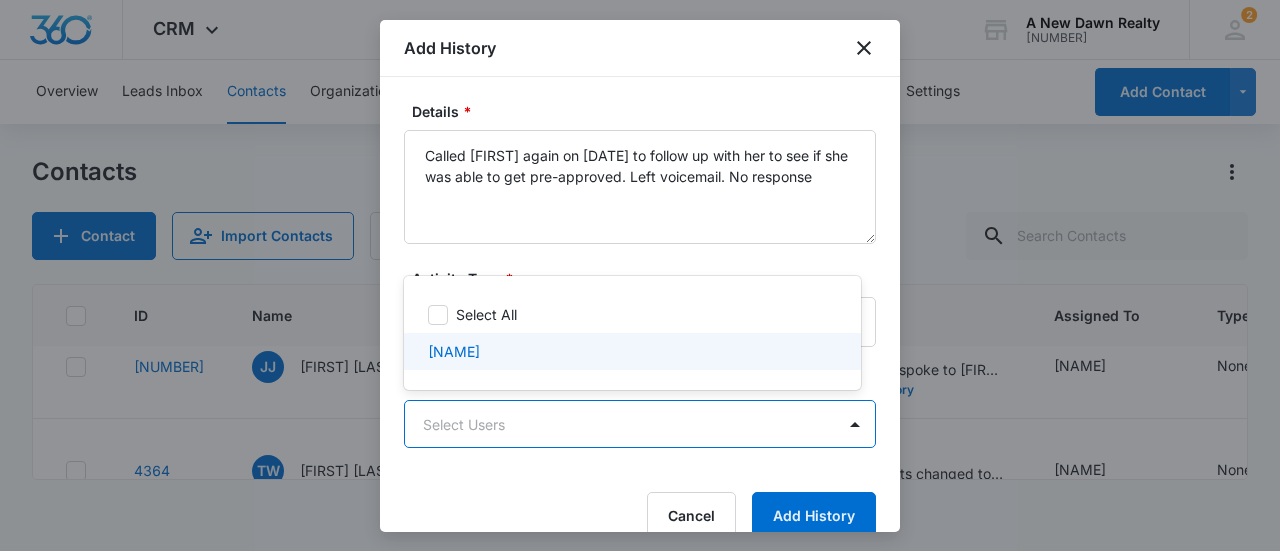click on "[NAME]" at bounding box center [630, 351] 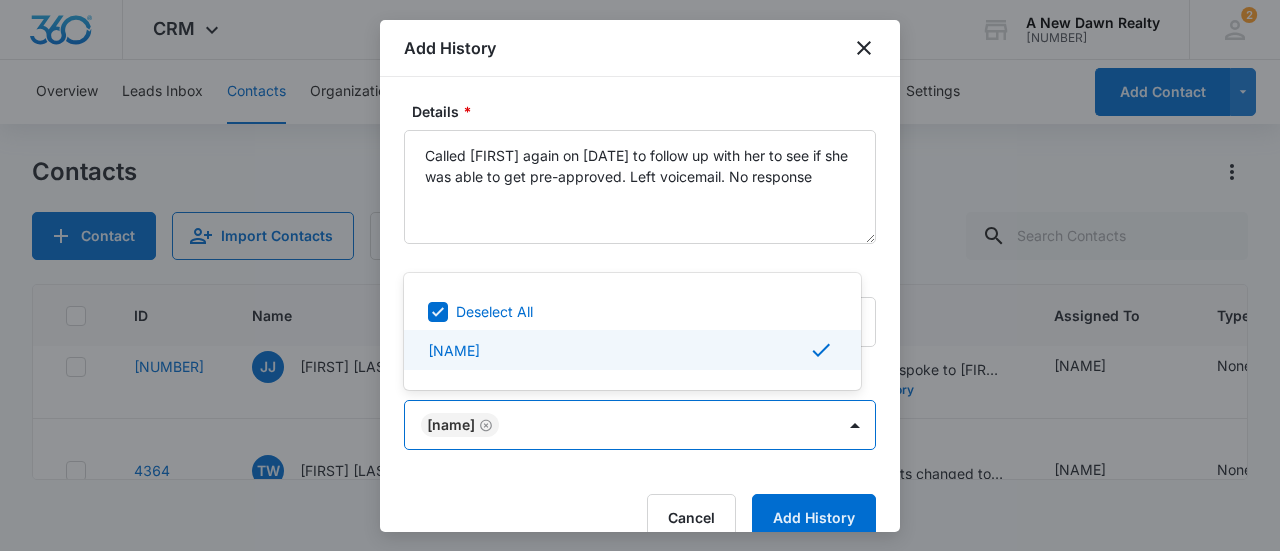 click at bounding box center (640, 275) 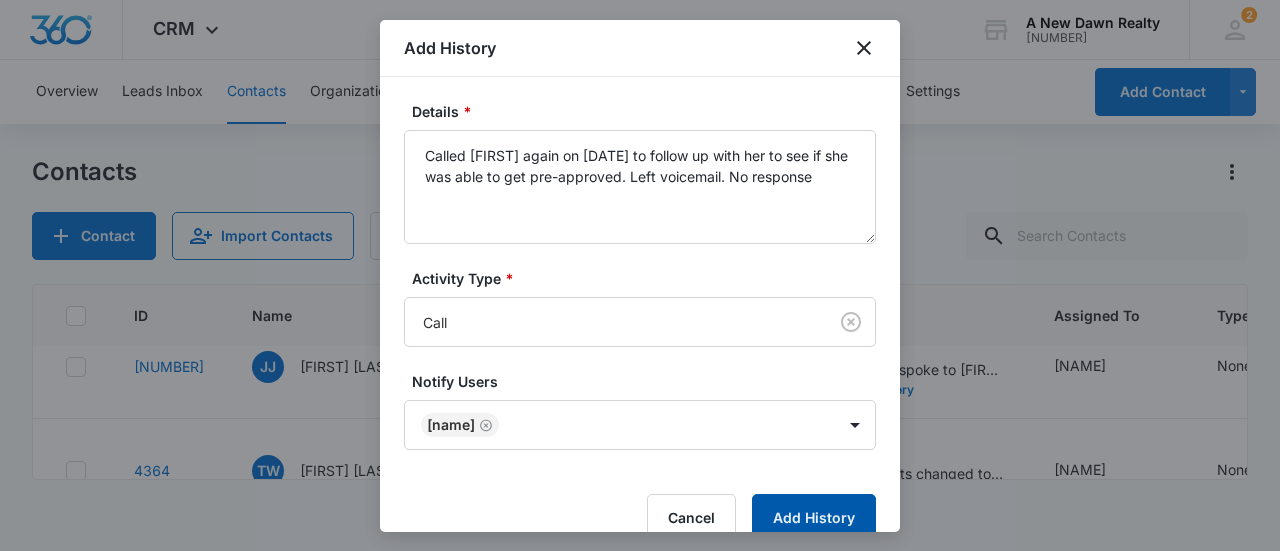 click on "Add History" at bounding box center [814, 518] 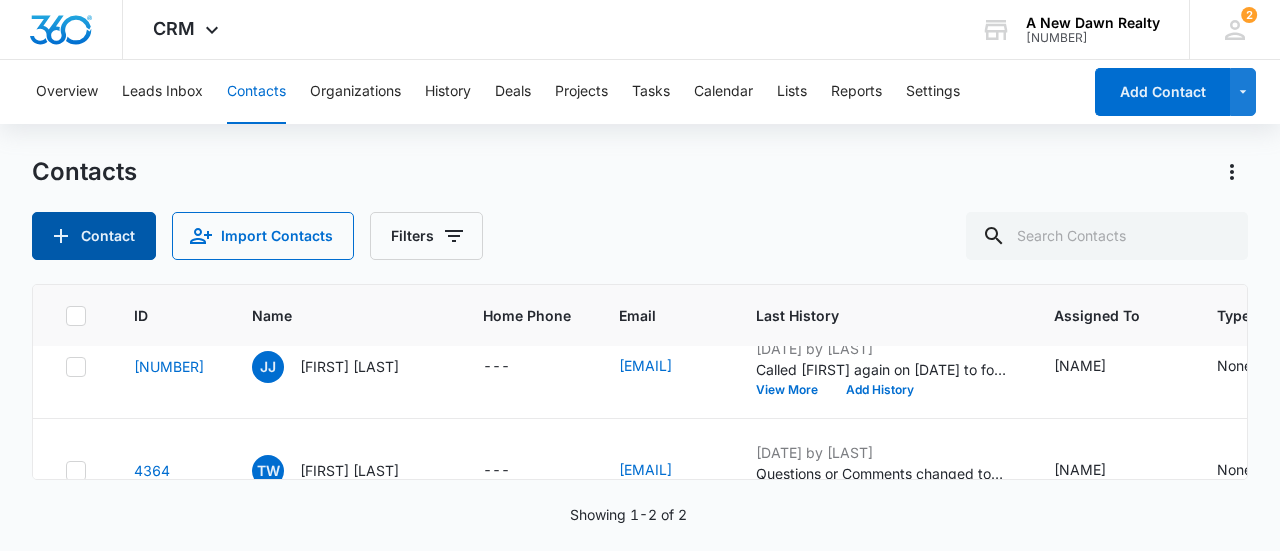 click 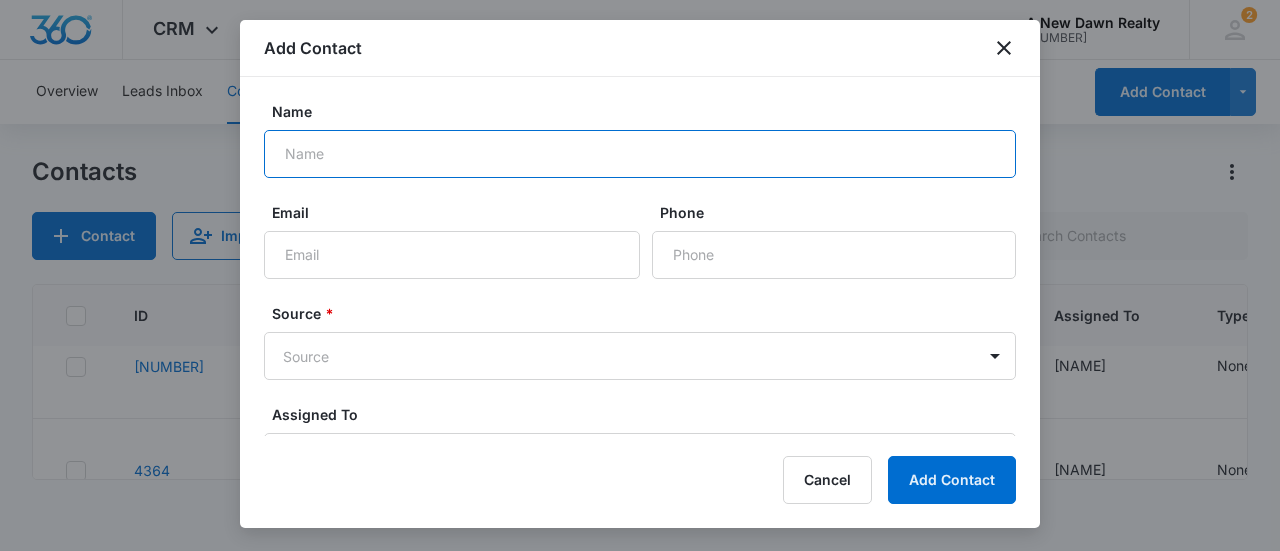 click on "Name" at bounding box center [640, 154] 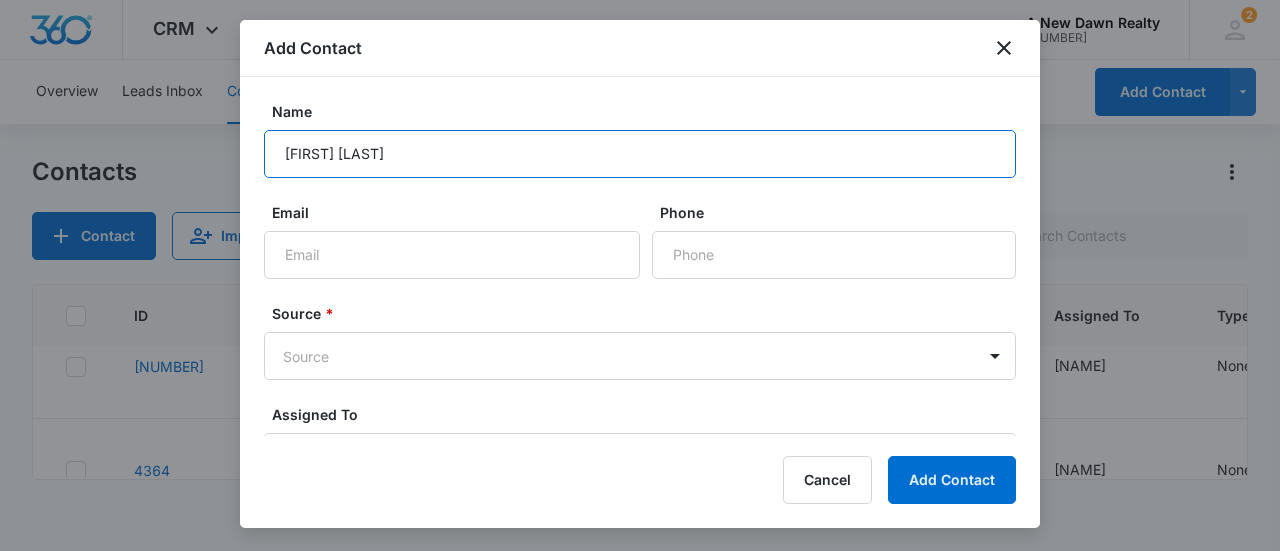 type on "[FIRST] [LAST]" 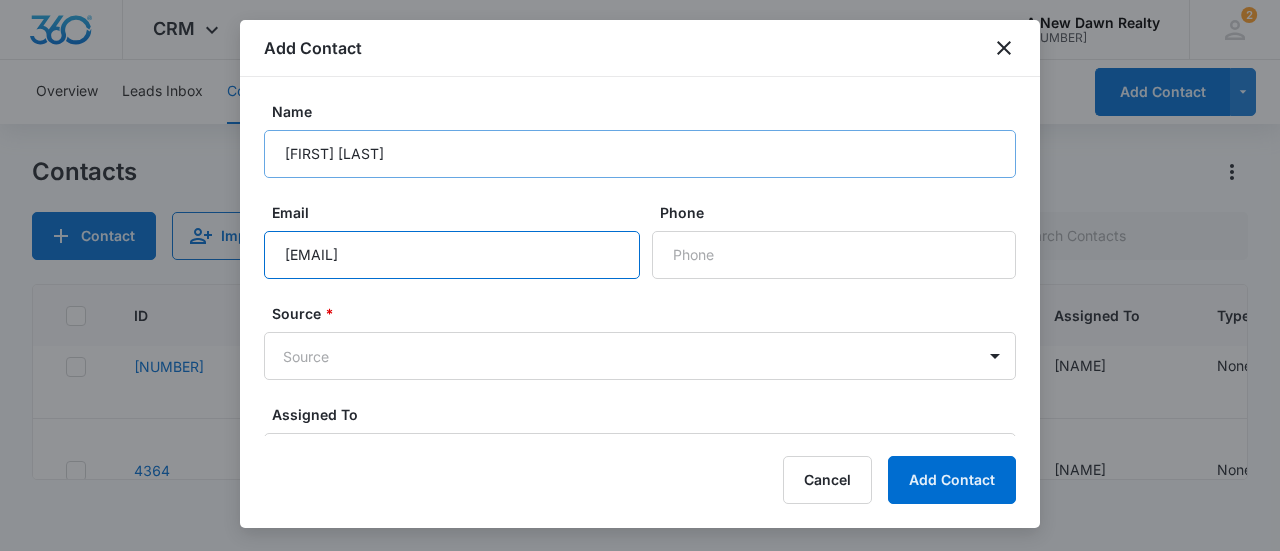 type on "[EMAIL]" 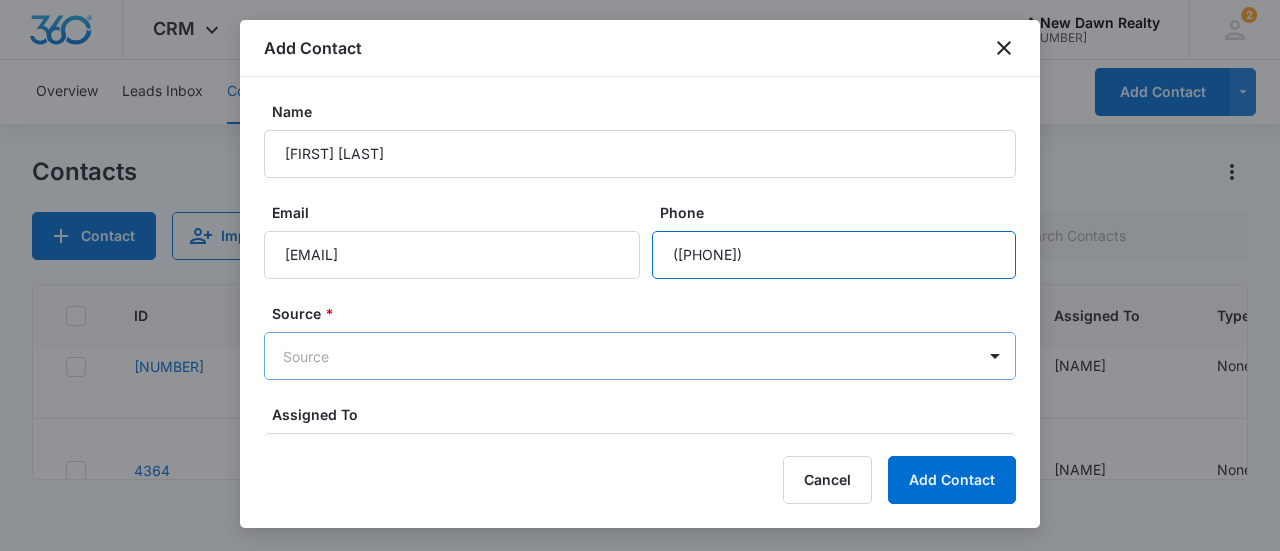 type on "([PHONE])" 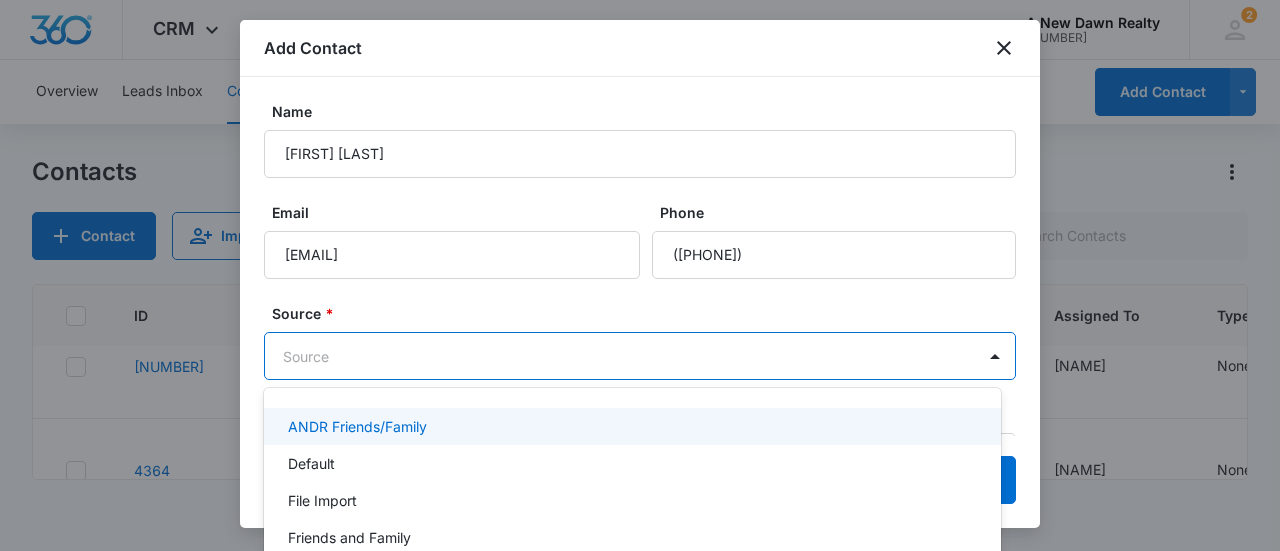 click on "CRM Apps Reputation Websites Forms CRM Email Social Content Ads Intelligence Files Brand Settings A New Dawn Realty M9564 Your Accounts View All 2 MH [FIRST] [LAST] [EMAIL] My Profile 2 Notifications Support Logout Terms & Conditions &nbsp; • &nbsp; Privacy Policy Overview Leads Inbox Contacts Organizations History Deals Projects Tasks Calendar Lists Reports Settings Add Contact Contacts Contact Import Contacts Filters ID Name Home Phone Email Last History Assigned To Type Status Organization Mailing Address Property Address Work Phone Note Cell Phone Max Price 4365 JJ [FIRST] [LAST] --- [EMAIL] [DATE] by Michelle Hall Called [FIRST] again on Monday [DATE]th to follow up with her to see if she was able to get pre-approved. Left voicemail. No response View More Add History Michelle Hall None None --- --- --- --- --- --- --- 4364 TW [FIRST] [LAST] --- [EMAIL] [DATE] by Michelle Hall View More Add History Michelle Hall None New Lead --- --- --- --- --- --- --- Showing" at bounding box center [640, 275] 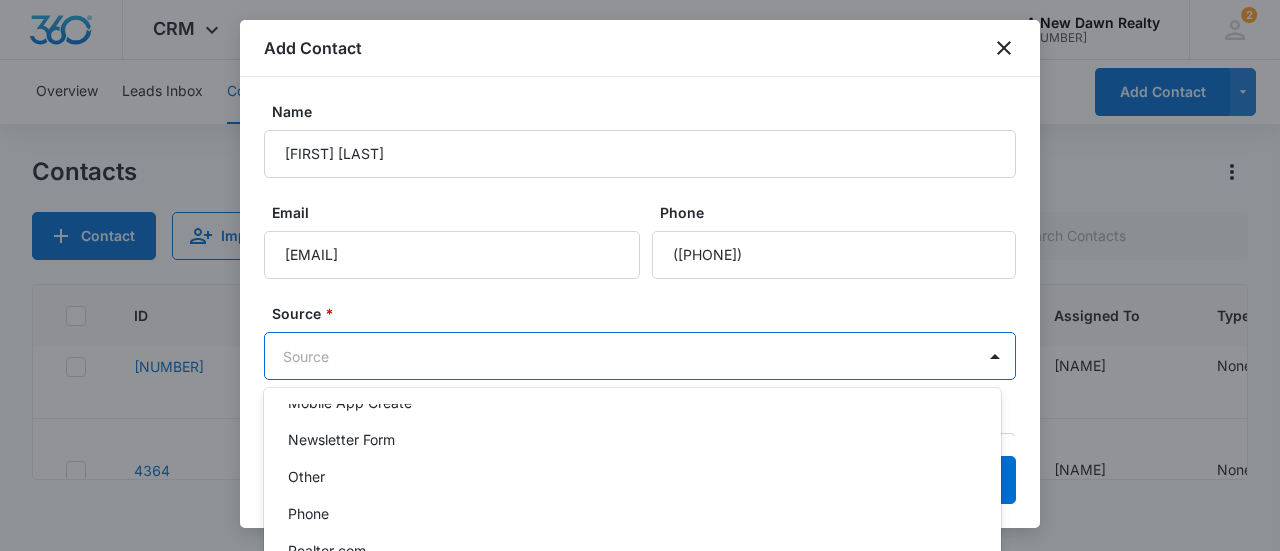 scroll, scrollTop: 328, scrollLeft: 0, axis: vertical 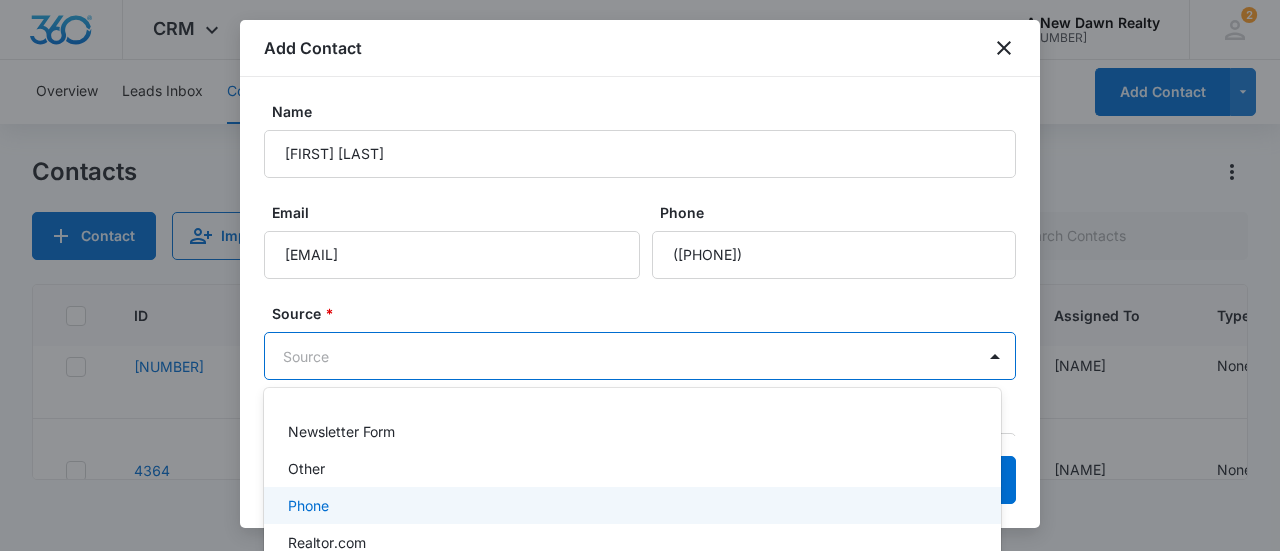 click on "Phone" at bounding box center (630, 505) 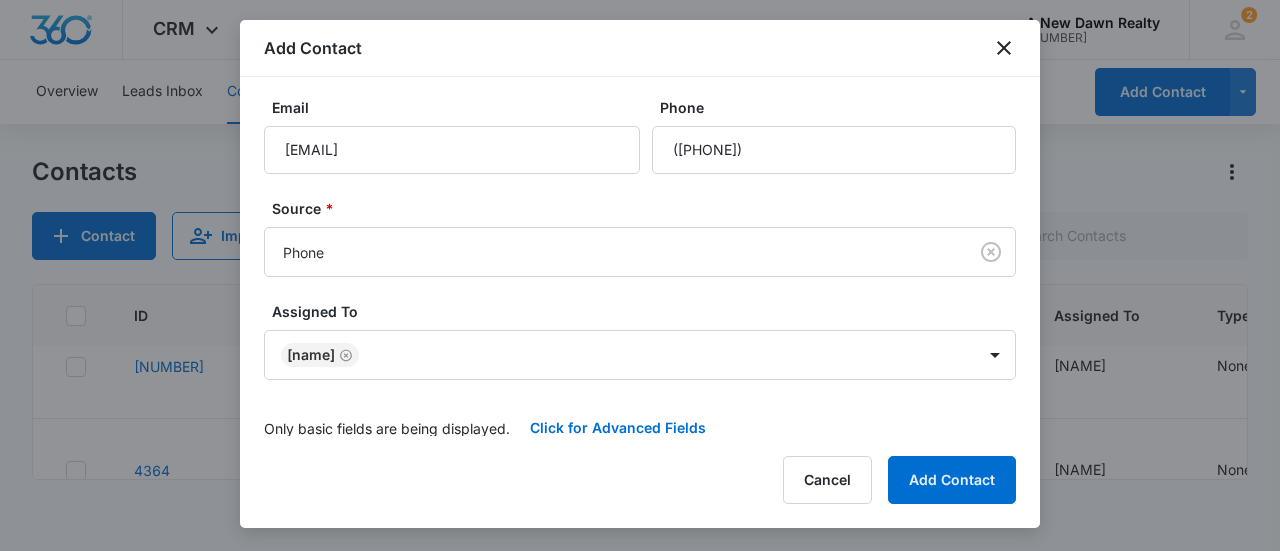 scroll, scrollTop: 119, scrollLeft: 0, axis: vertical 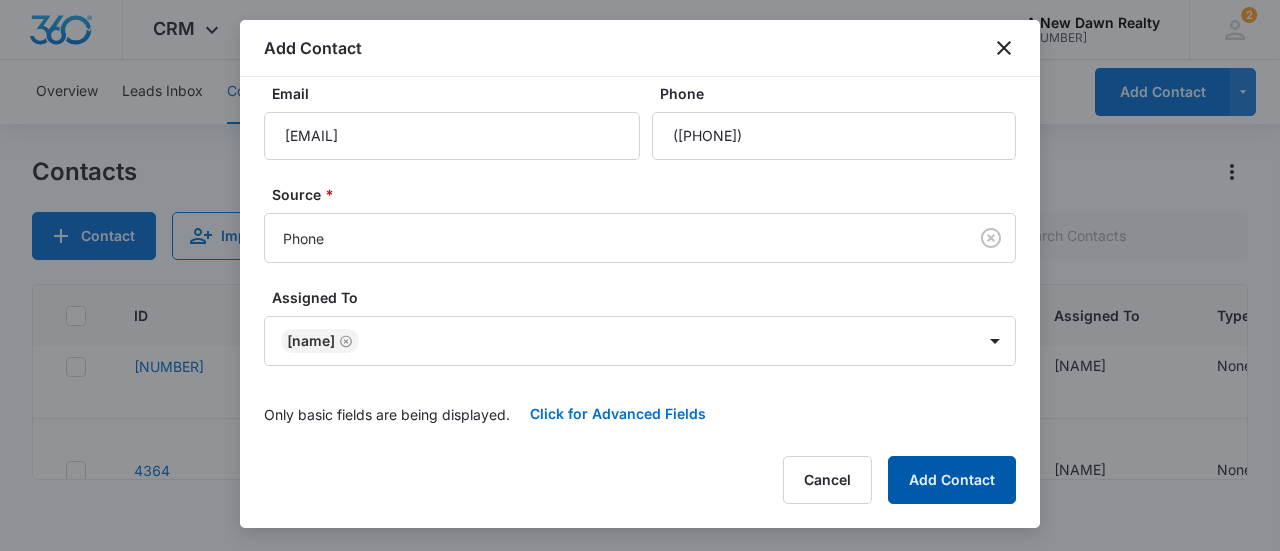click on "Add Contact" at bounding box center (952, 480) 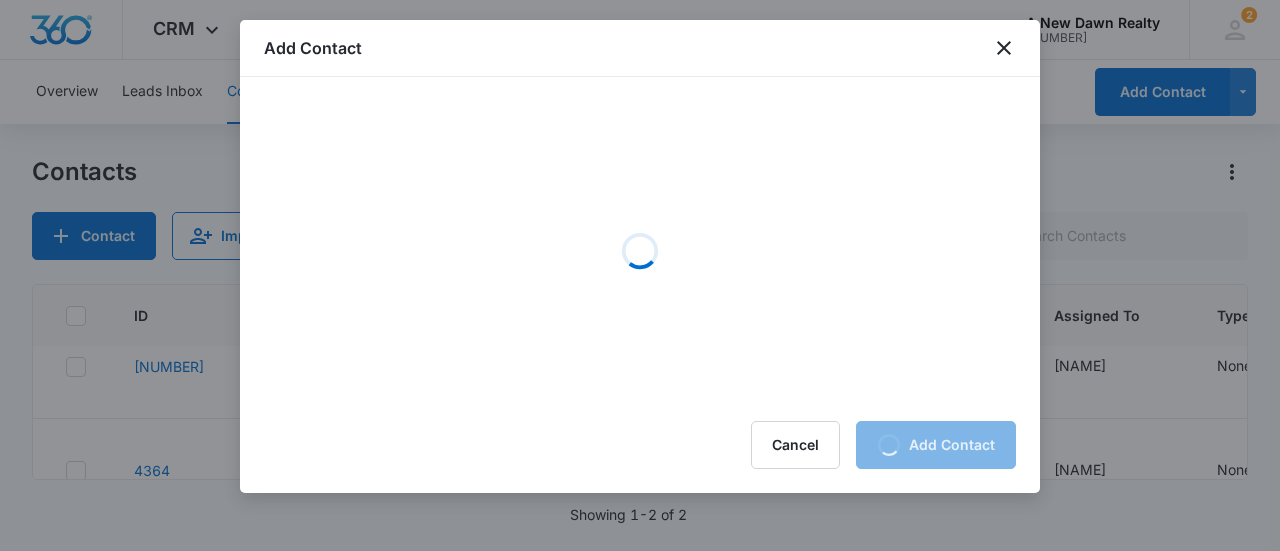 scroll, scrollTop: 0, scrollLeft: 0, axis: both 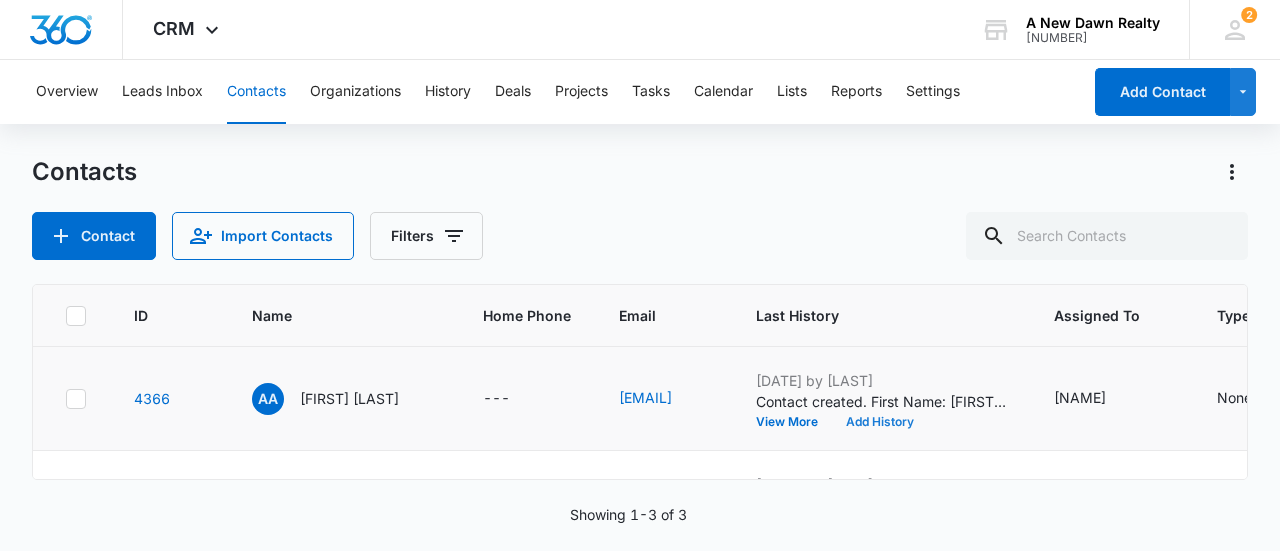 click on "Add History" at bounding box center (880, 422) 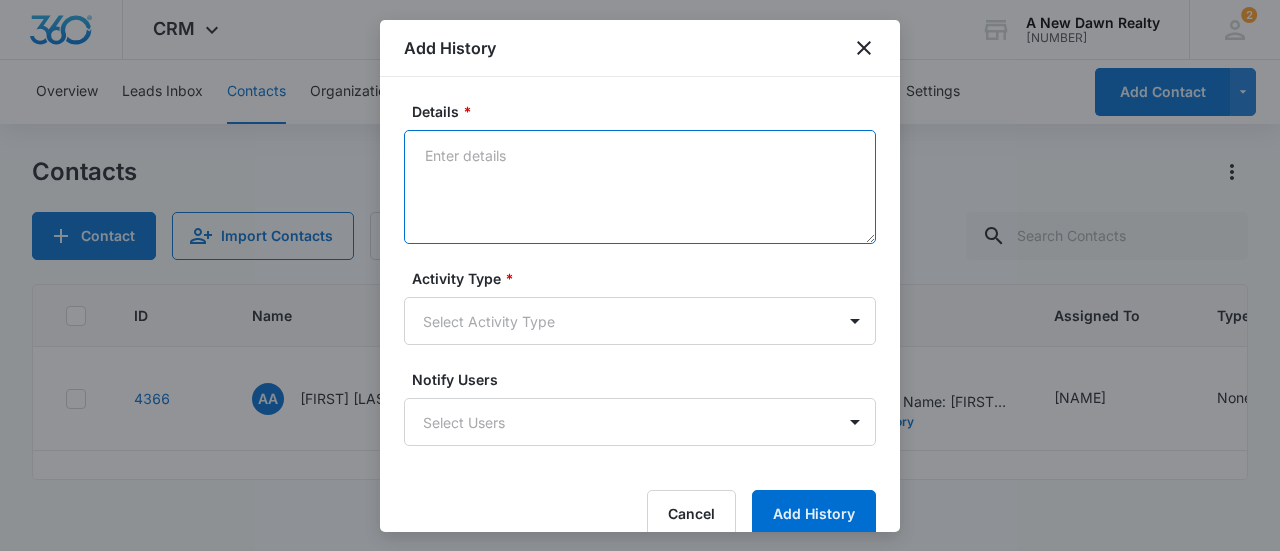 click on "Details *" at bounding box center (640, 187) 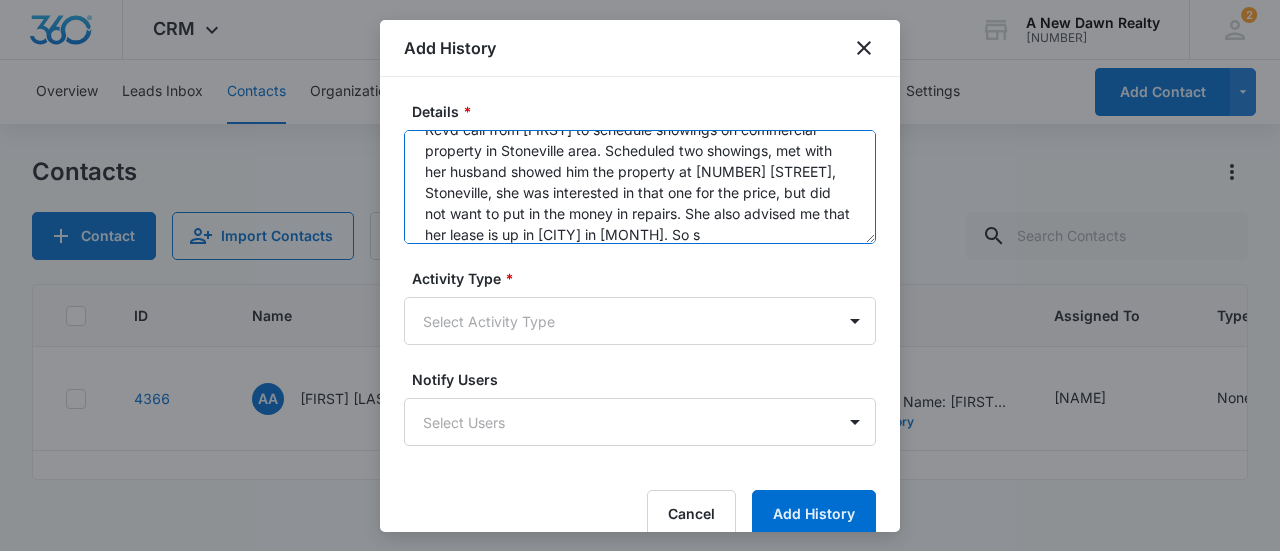 scroll, scrollTop: 47, scrollLeft: 0, axis: vertical 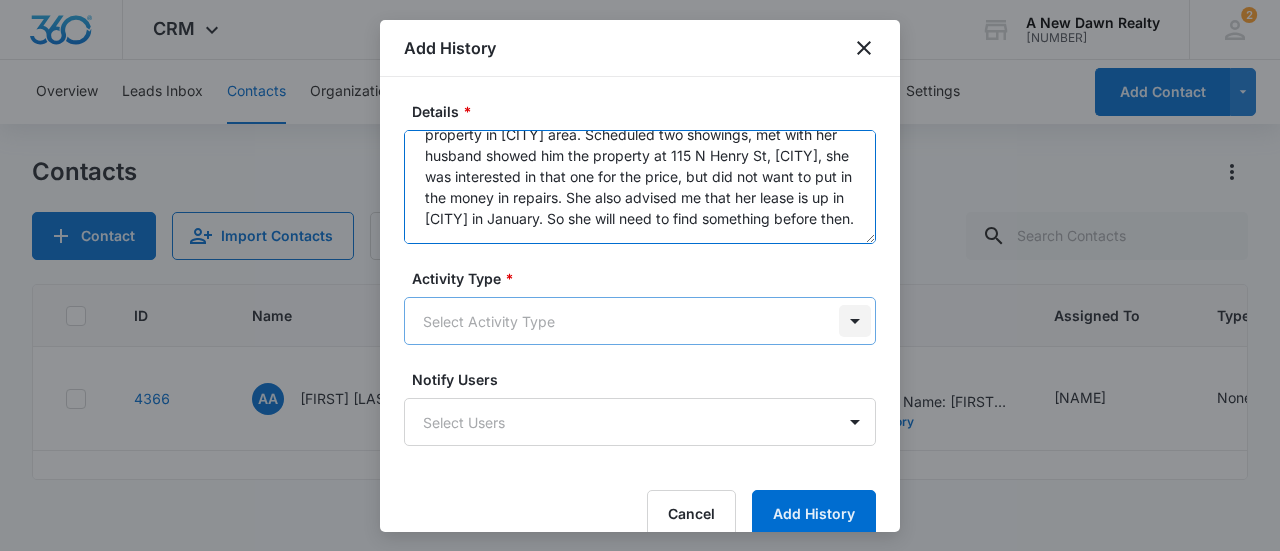 type on "Rcvd call from [FIRST] to schedule showings on commercial property in [CITY] area. Scheduled two showings, met with her husband showed him the property at 115 N Henry St, [CITY], she was interested in that one for the price, but did not want to put in the money in repairs. She also advised me that her lease is up in [CITY] in January. So she will need to find something before then." 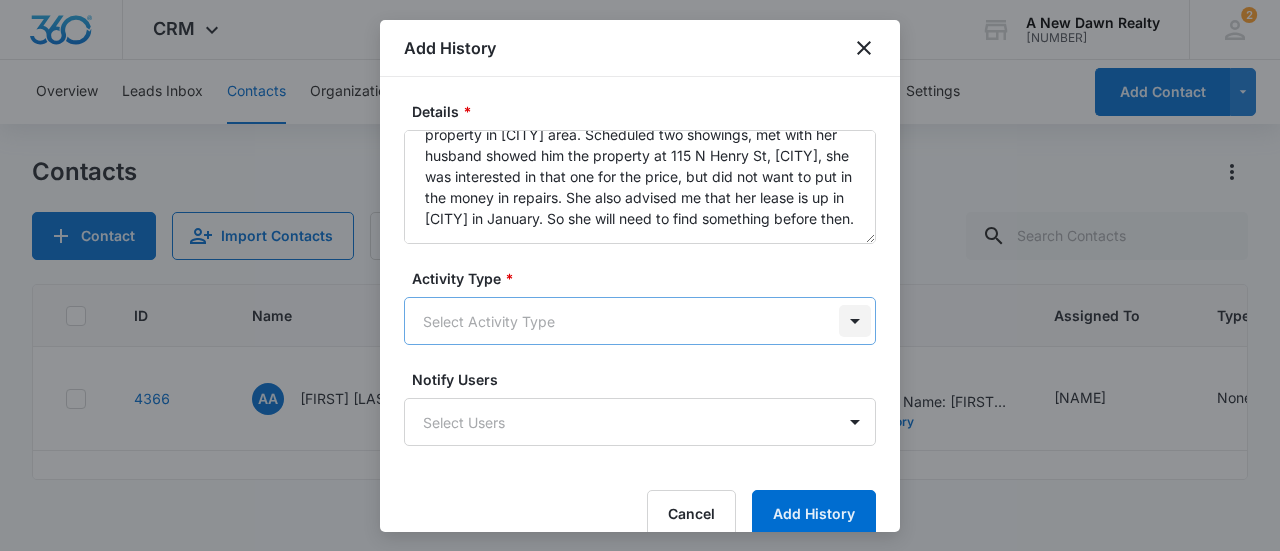 click on "CRM Apps Reputation Websites Forms CRM Email Social Content Ads Intelligence Files Brand Settings A New Dawn Realty M9564 Your Accounts View All 2 MH [FIRST] [LAST] [EMAIL] My Profile 2 Notifications Support Logout Terms & Conditions &nbsp; • &nbsp; Privacy Policy Overview Leads Inbox Contacts Organizations History Deals Projects Tasks Calendar Lists Reports Settings Add Contact Contacts Contact Import Contacts Filters ID Name Home Phone Email Last History Assigned To Type Status Organization Mailing Address Property Address Work Phone Note Cell Phone Max Price 4366 AA [FIRST] [LAST] --- [EMAIL] Aug 7, 2025 by [FIRST] [LAST] Contact created.
First Name: [FIRST]
Last Name: [LAST]
Email: [EMAIL]
Phone: [PHONE]
Source: Phone
Status(es): None
Type(s): None
Assignee(s):...&nbsp; View More Add History [FIRST] [LAST] None None --- --- --- --- --- --- --- 4365 JJ [FIRST] [LAST] --- [EMAIL] Aug 7, 2025 by [FIRST] [LAST] View More Add History [FIRST] [LAST] None None TW" at bounding box center (640, 275) 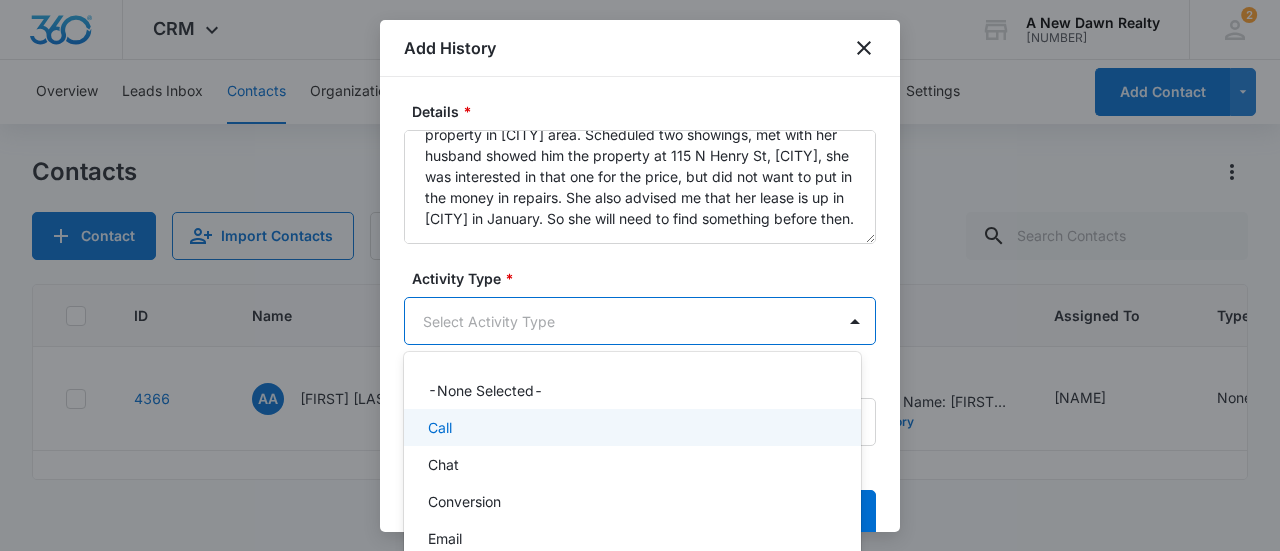 click on "Call" at bounding box center (630, 427) 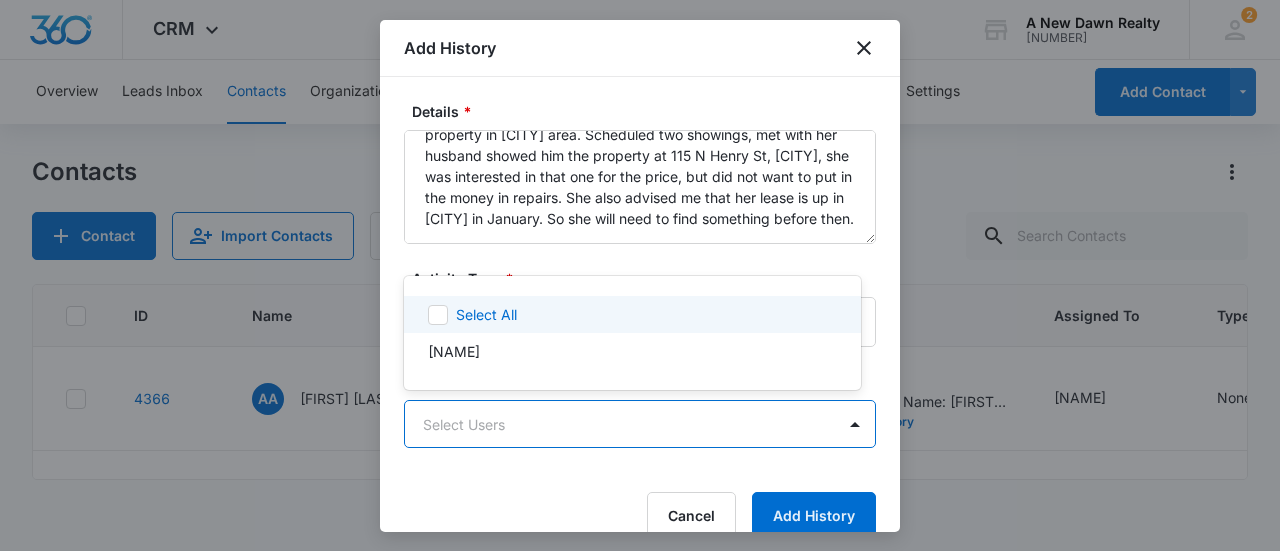 click on "CRM Apps Reputation Websites Forms CRM Email Social Content Ads Intelligence Files Brand Settings A New Dawn Realty M9564 Your Accounts View All 2 MH [FIRST] [LAST] [EMAIL] My Profile 2 Notifications Support Logout Terms & Conditions &nbsp; • &nbsp; Privacy Policy Overview Leads Inbox Contacts Organizations History Deals Projects Tasks Calendar Lists Reports Settings Add Contact Contacts Contact Import Contacts Filters ID Name Home Phone Email Last History Assigned To Type Status Organization Mailing Address Property Address Work Phone Note Cell Phone Max Price 4366 AA [FIRST] [LAST] --- [EMAIL] Aug 7, 2025 by [FIRST] [LAST] Contact created.
First Name: [FIRST]
Last Name: [LAST]
Email: [EMAIL]
Phone: [PHONE]
Source: Phone
Status(es): None
Type(s): None
Assignee(s):...&nbsp; View More Add History [FIRST] [LAST] None None --- --- --- --- --- --- --- 4365 JJ [FIRST] [LAST] --- [EMAIL] Aug 7, 2025 by [FIRST] [LAST] View More Add History [FIRST] [LAST] None None TW" at bounding box center [640, 275] 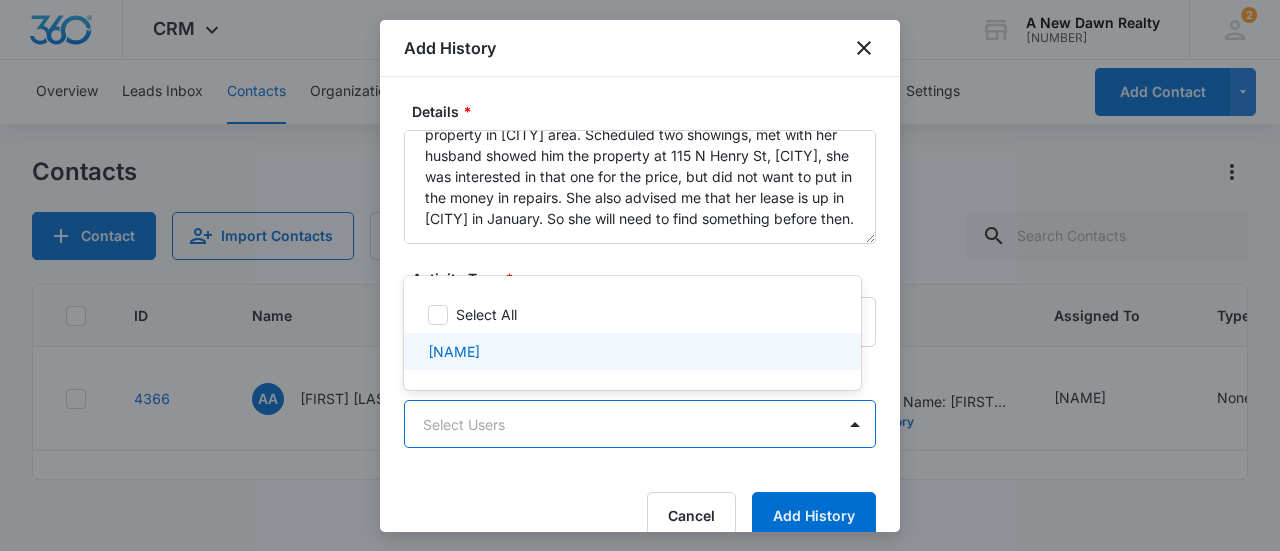click on "[NAME]" at bounding box center [454, 351] 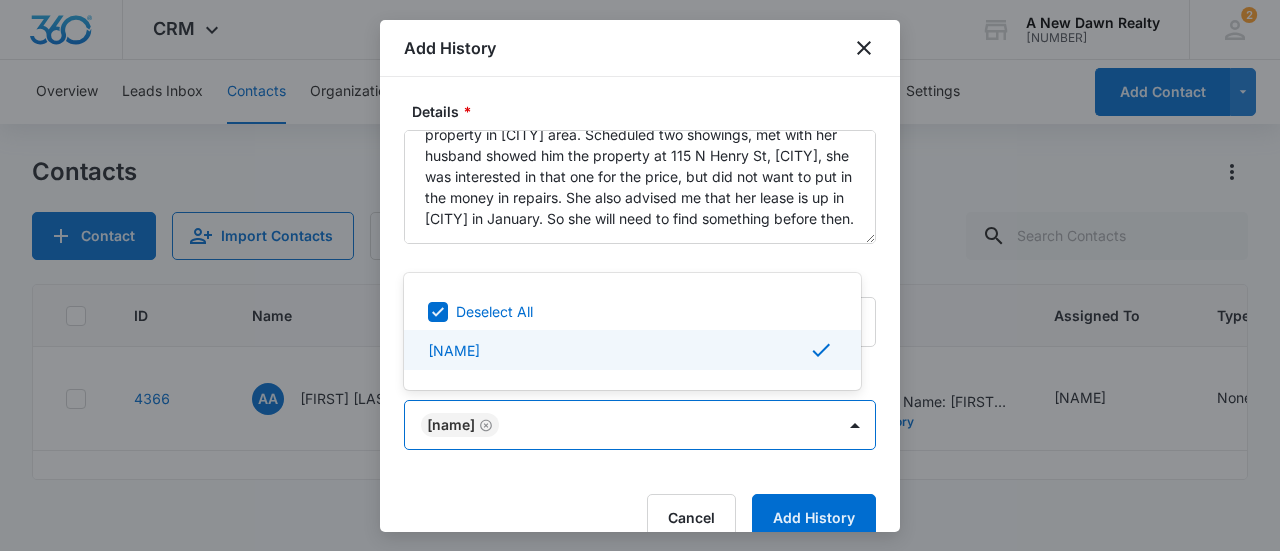click at bounding box center [640, 275] 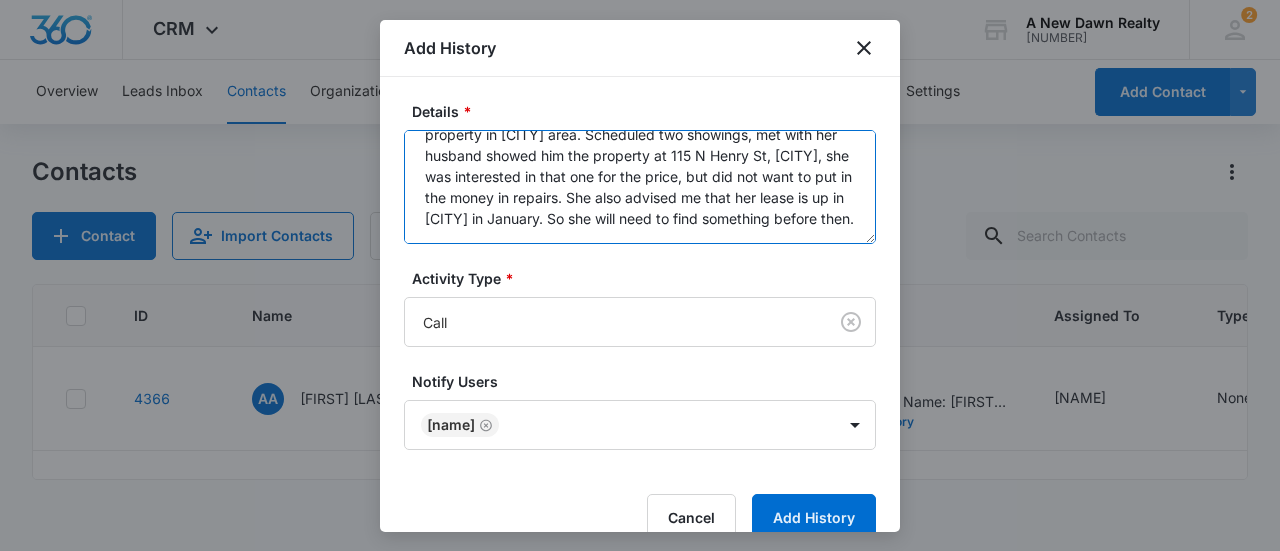 scroll, scrollTop: 62, scrollLeft: 0, axis: vertical 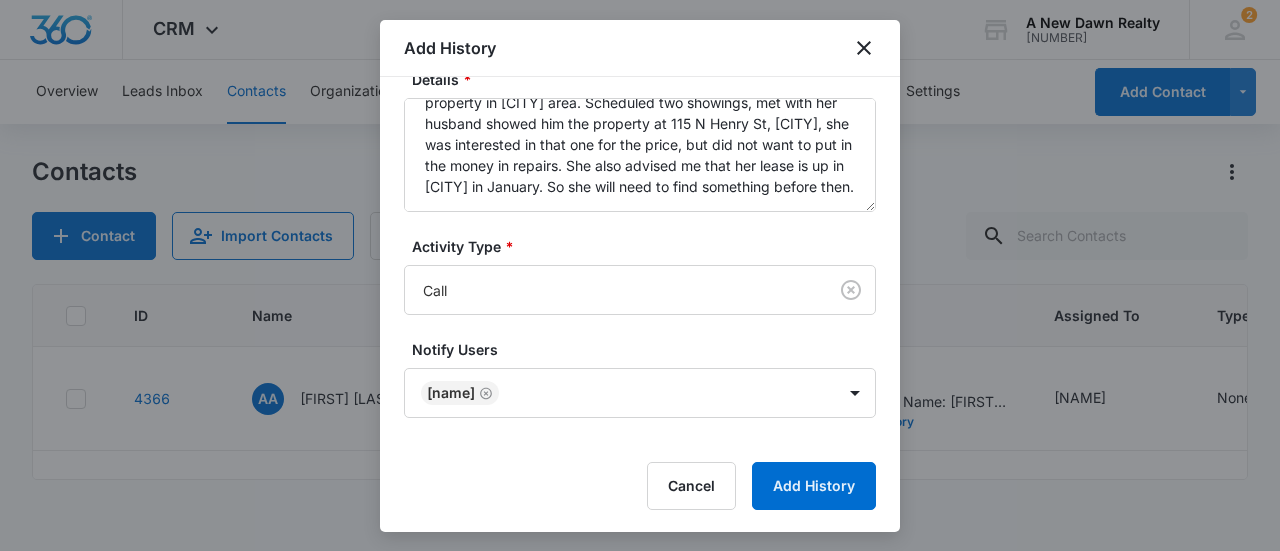 drag, startPoint x: 911, startPoint y: 371, endPoint x: 926, endPoint y: 394, distance: 27.45906 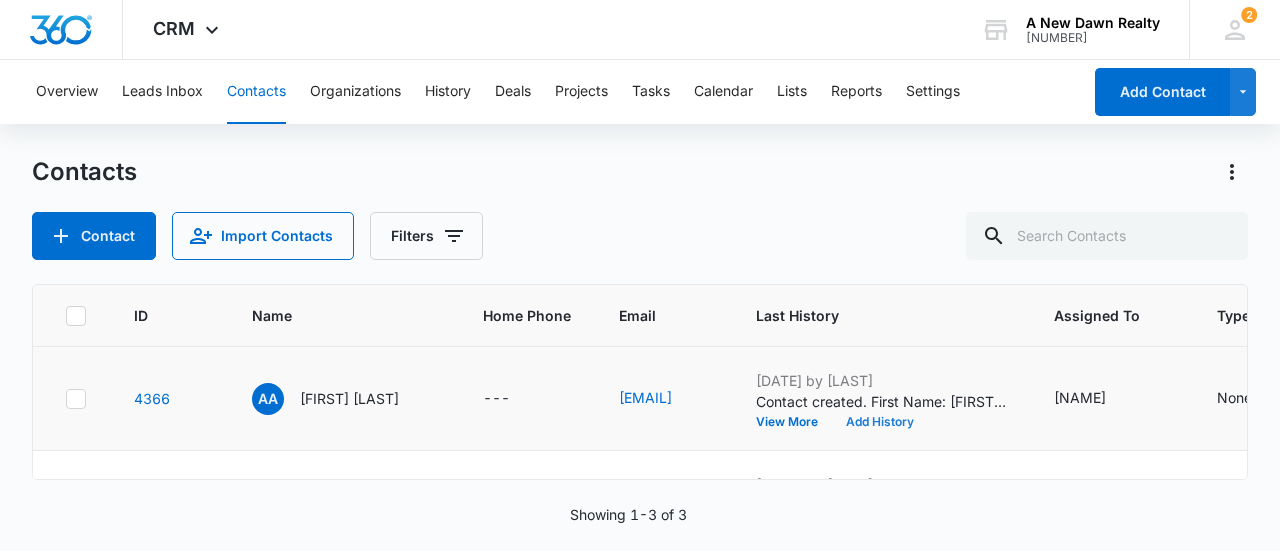 click on "Add History" at bounding box center [880, 422] 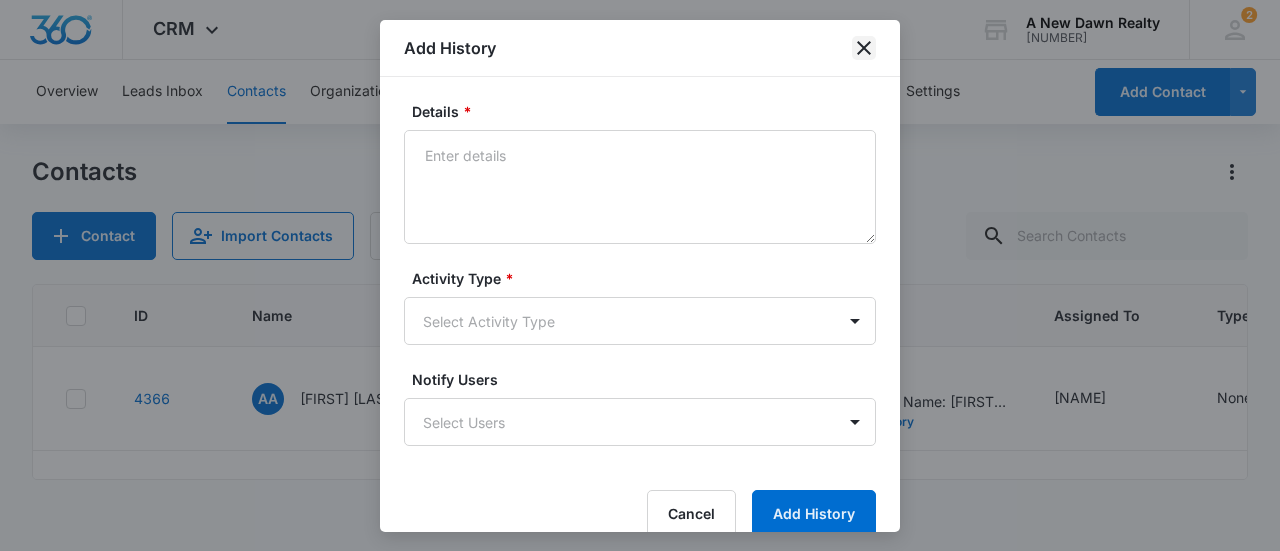 click 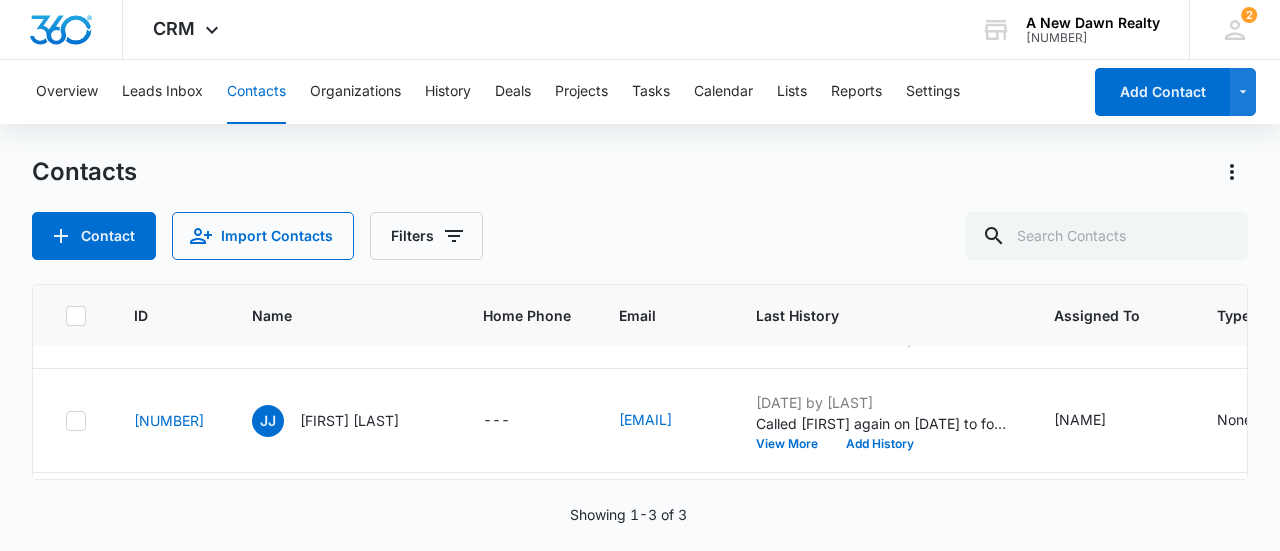 scroll, scrollTop: 32, scrollLeft: 0, axis: vertical 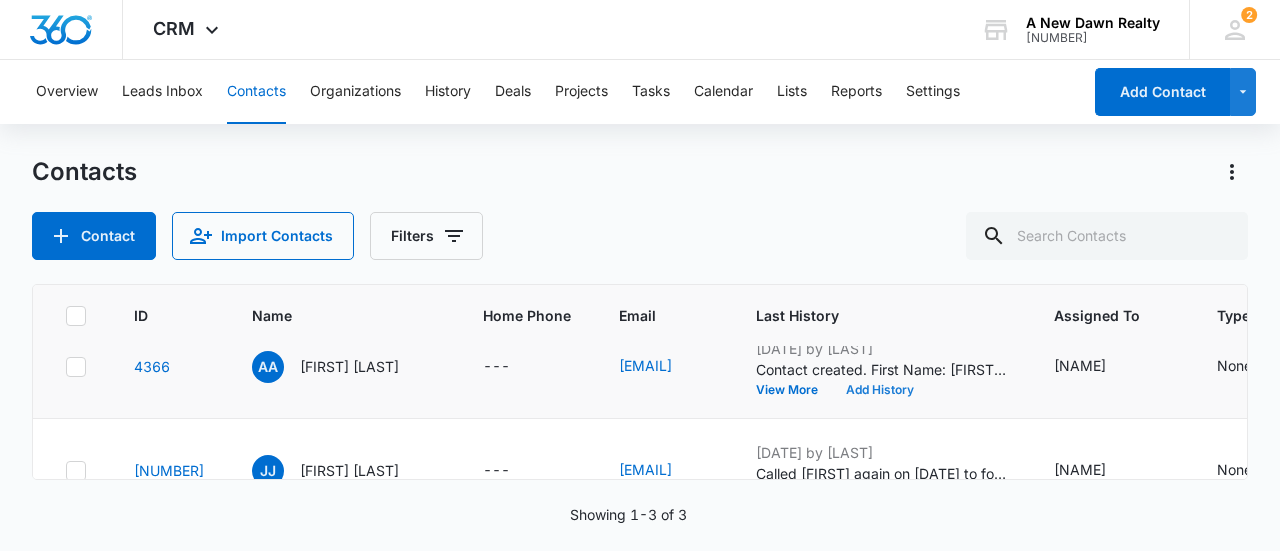 click on "Add History" at bounding box center (880, 390) 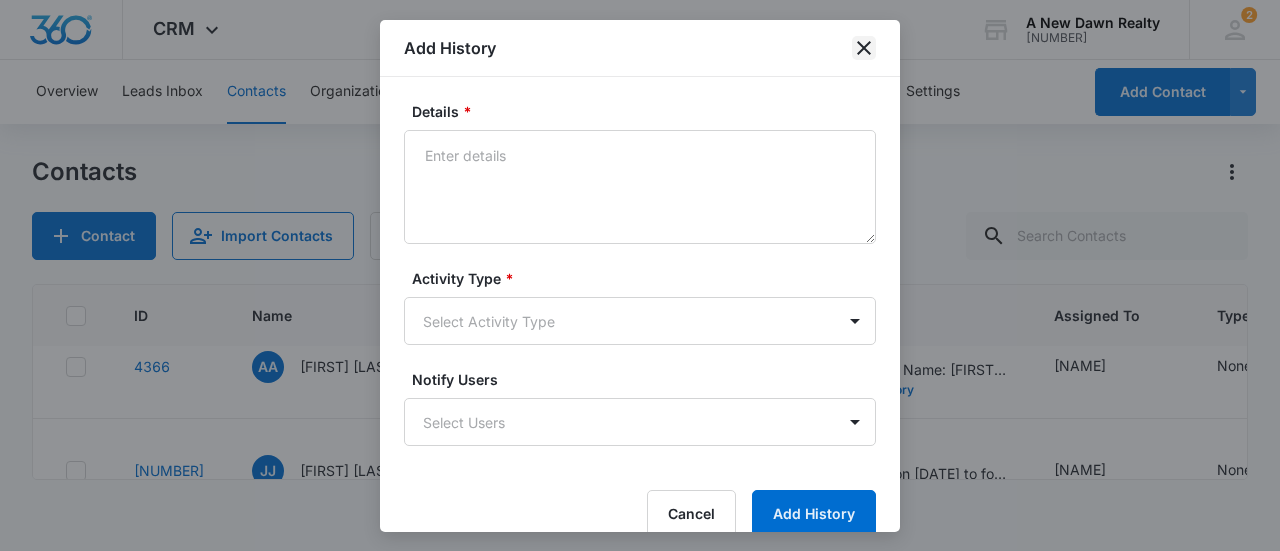 click 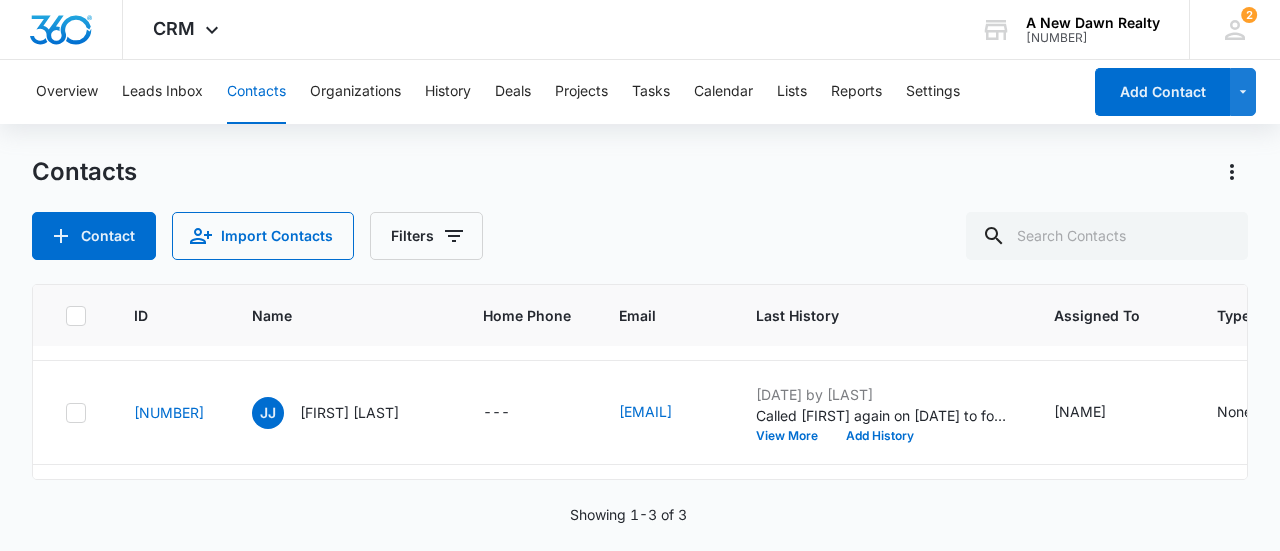 scroll, scrollTop: 0, scrollLeft: 0, axis: both 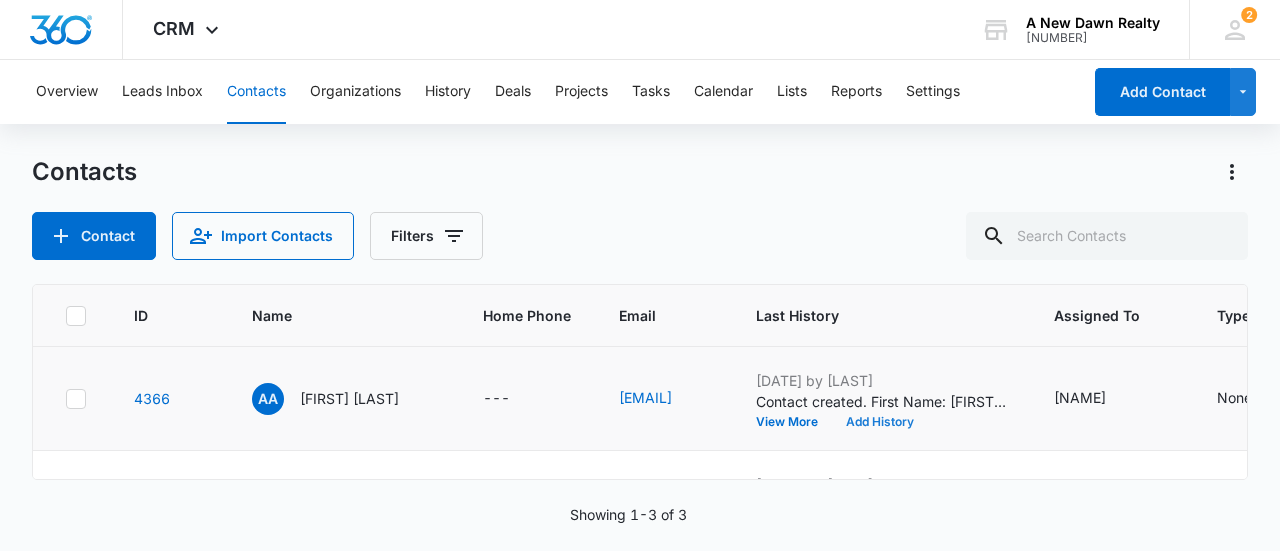 click on "Add History" at bounding box center (880, 422) 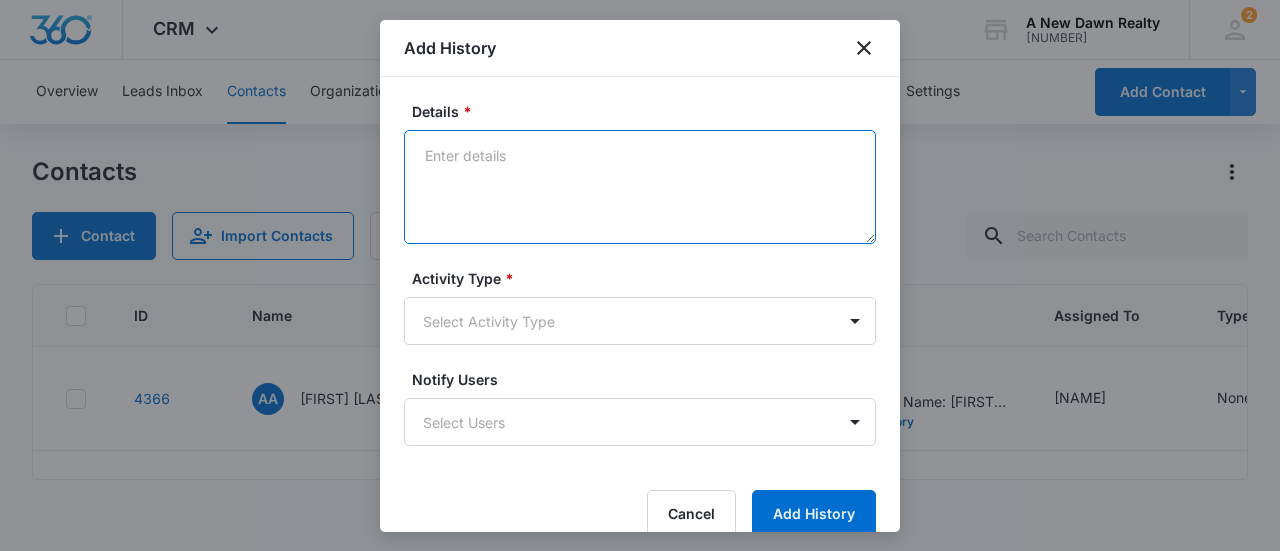 click on "Details *" at bounding box center (640, 187) 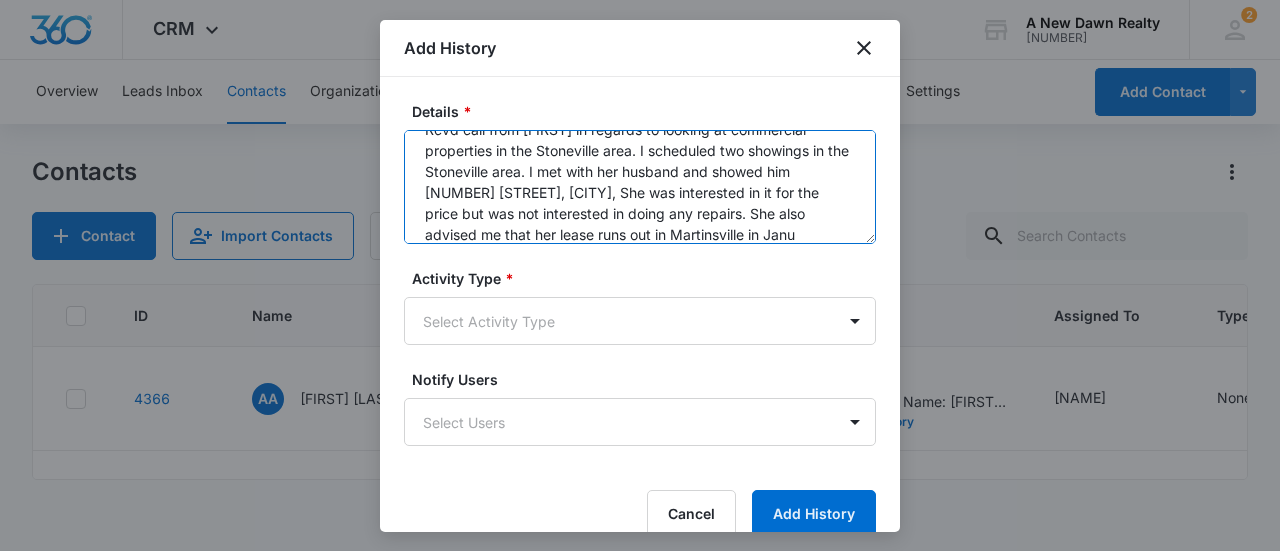 scroll, scrollTop: 47, scrollLeft: 0, axis: vertical 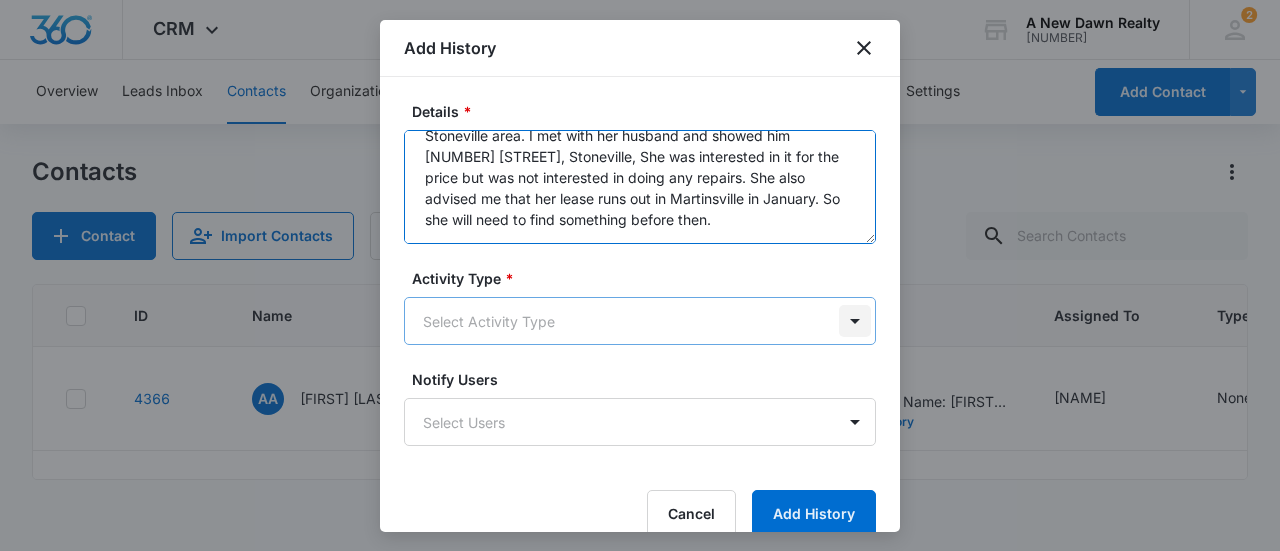type on "Rcvd call from [FIRST] in regards to looking at commercial properties in the Stoneville area. I scheduled two showings in the Stoneville area. I met with her husband and showed him [NUMBER] [STREET], Stoneville, She was interested in it for the price but was not interested in doing any repairs. She also advised me that her lease runs out in Martinsville in January. So she will need to find something before then." 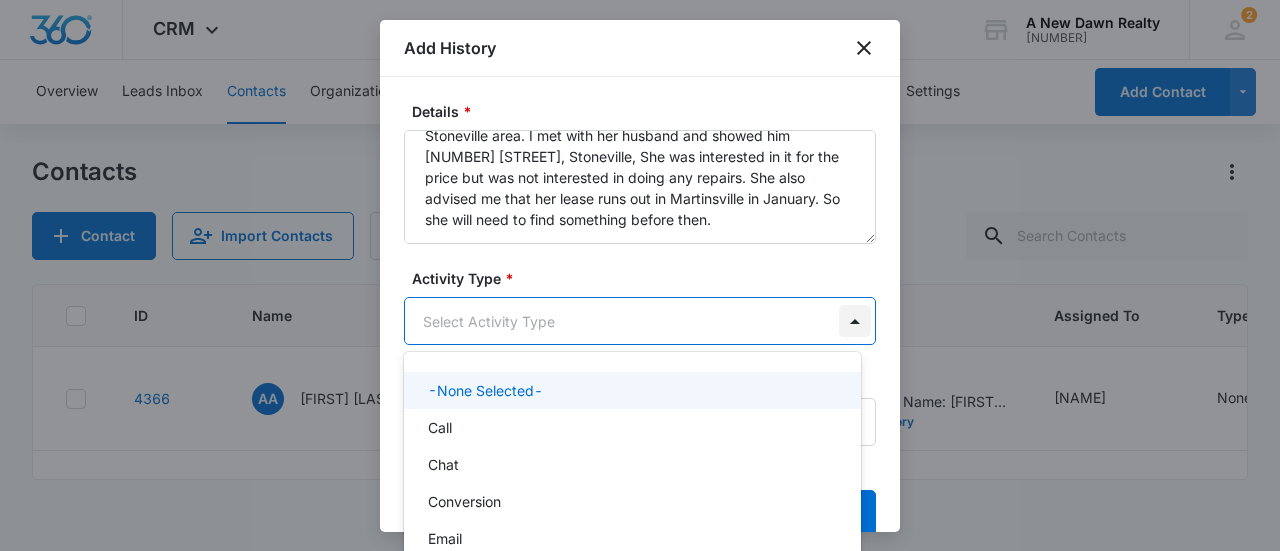 click on "CRM Apps Reputation Websites Forms CRM Email Social Content Ads Intelligence Files Brand Settings A New Dawn Realty M9564 Your Accounts View All 2 MH [FIRST] [LAST] [EMAIL] My Profile 2 Notifications Support Logout Terms & Conditions &nbsp; • &nbsp; Privacy Policy Overview Leads Inbox Contacts Organizations History Deals Projects Tasks Calendar Lists Reports Settings Add Contact Contacts Contact Import Contacts Filters ID Name Home Phone Email Last History Assigned To Type Status Organization Mailing Address Property Address Work Phone Note Cell Phone Max Price 4366 AA [FIRST] [LAST] --- [EMAIL] Aug 7, 2025 by [FIRST] [LAST] Contact created.
First Name: [FIRST]
Last Name: [LAST]
Email: [EMAIL]
Phone: [PHONE]
Source: Phone
Status(es): None
Type(s): None
Assignee(s):...&nbsp; View More Add History [FIRST] [LAST] None None --- --- --- --- --- --- --- 4365 JJ [FIRST] [LAST] --- [EMAIL] Aug 7, 2025 by [FIRST] [LAST] View More Add History [FIRST] [LAST] None None TW" at bounding box center [640, 275] 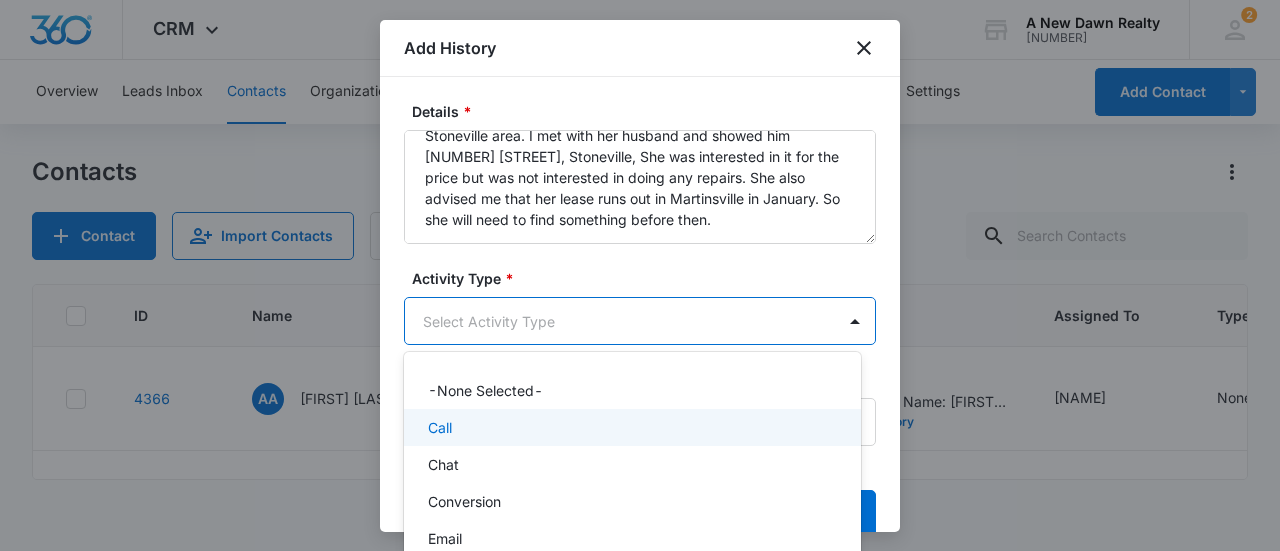 click on "Call" at bounding box center (630, 427) 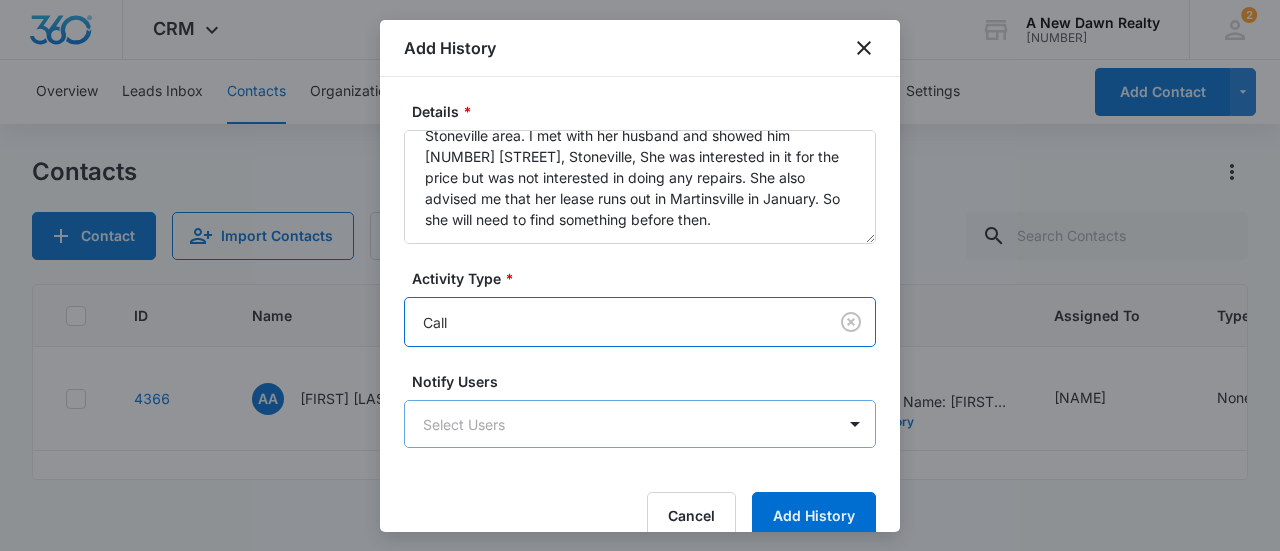 click on "CRM Apps Reputation Websites Forms CRM Email Social Content Ads Intelligence Files Brand Settings A New Dawn Realty M9564 Your Accounts View All 2 MH [FIRST] [LAST] [EMAIL] My Profile 2 Notifications Support Logout Terms & Conditions &nbsp; • &nbsp; Privacy Policy Overview Leads Inbox Contacts Organizations History Deals Projects Tasks Calendar Lists Reports Settings Add Contact Contacts Contact Import Contacts Filters ID Name Home Phone Email Last History Assigned To Type Status Organization Mailing Address Property Address Work Phone Note Cell Phone Max Price 4366 AA [FIRST] [LAST] --- [EMAIL] Aug 7, 2025 by [FIRST] [LAST] Contact created.
First Name: [FIRST]
Last Name: [LAST]
Email: [EMAIL]
Phone: [PHONE]
Source: Phone
Status(es): None
Type(s): None
Assignee(s):...&nbsp; View More Add History [FIRST] [LAST] None None --- --- --- --- --- --- --- 4365 JJ [FIRST] [LAST] --- [EMAIL] Aug 7, 2025 by [FIRST] [LAST] View More Add History [FIRST] [LAST] None None TW" at bounding box center (640, 275) 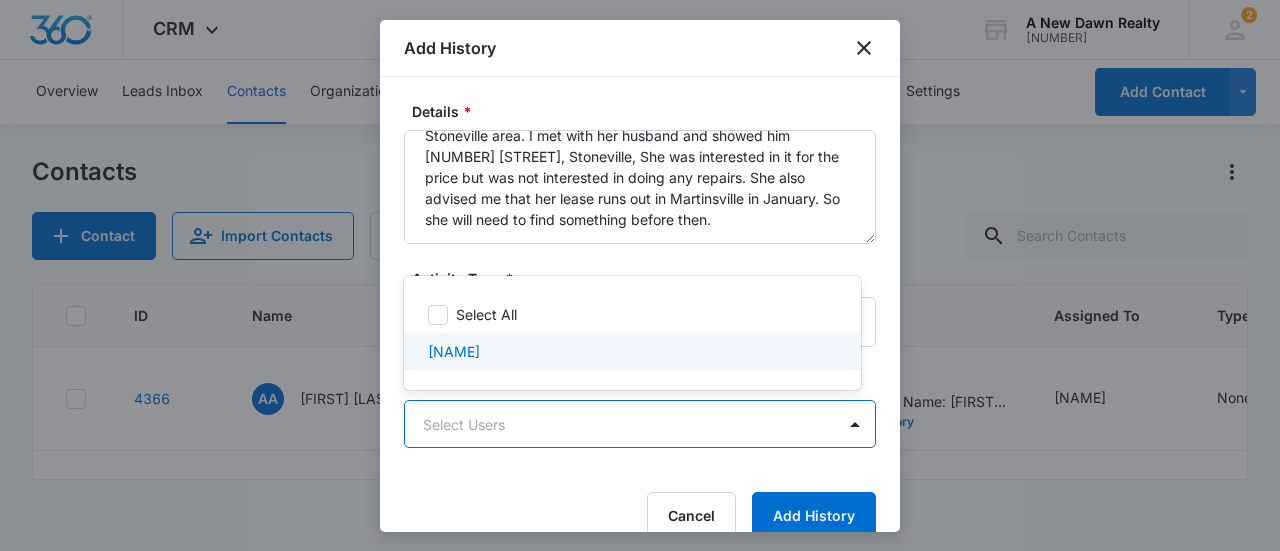 click on "[NAME]" at bounding box center (630, 351) 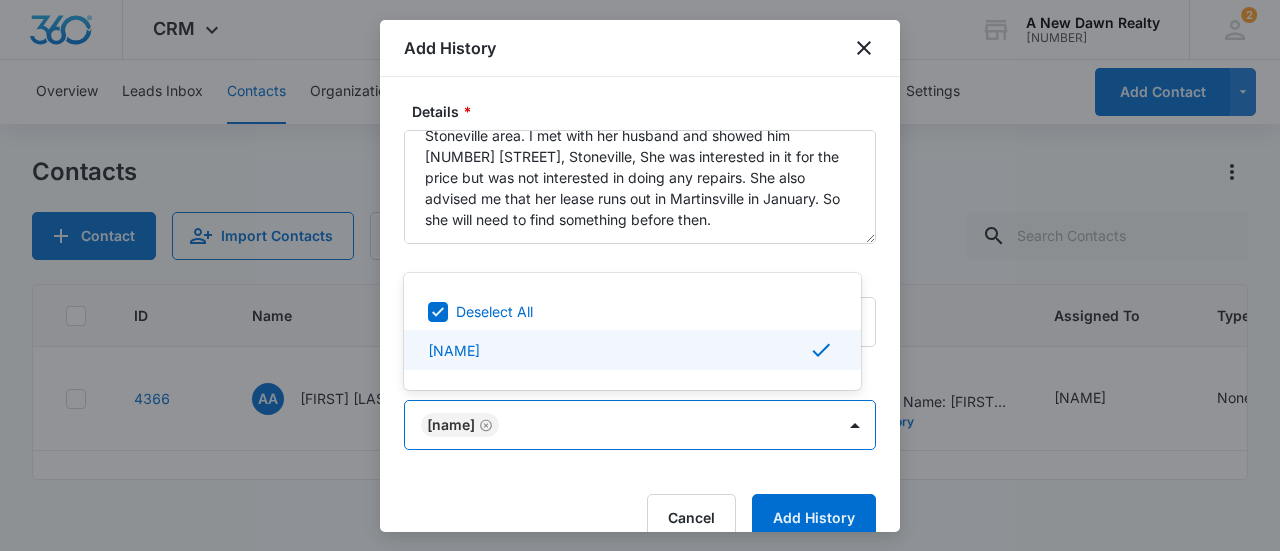 click at bounding box center [640, 275] 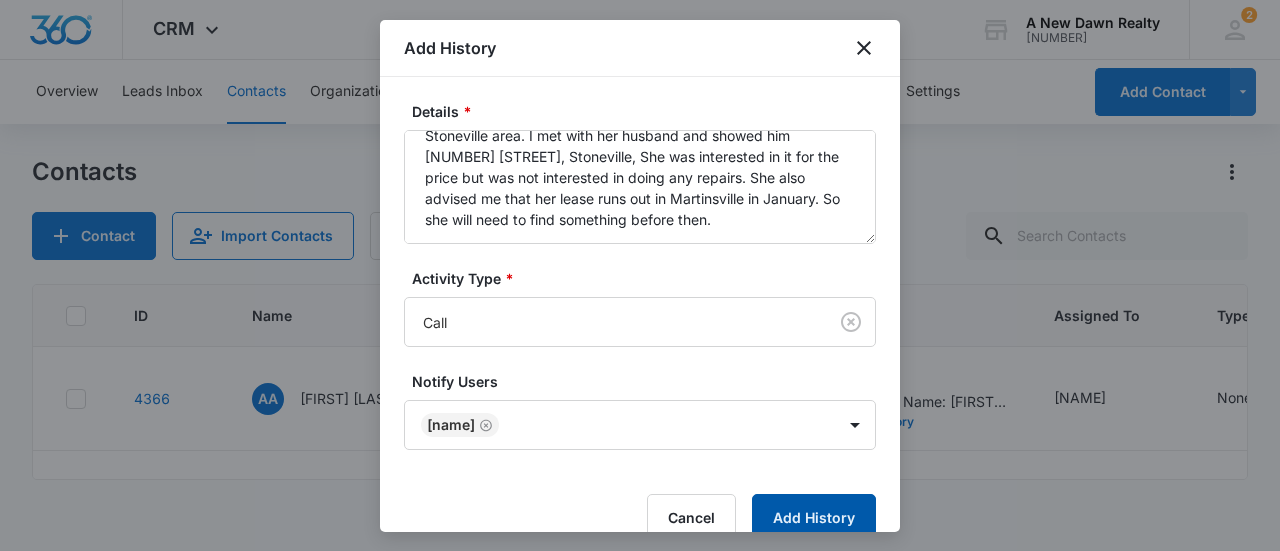 click on "Add History" at bounding box center (814, 518) 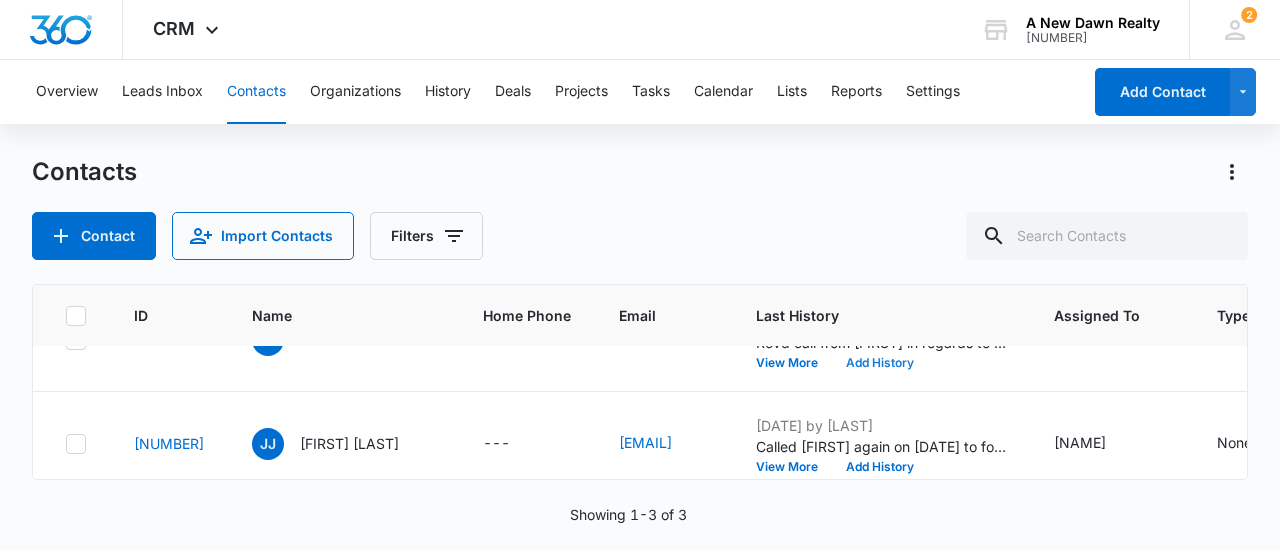 scroll, scrollTop: 0, scrollLeft: 0, axis: both 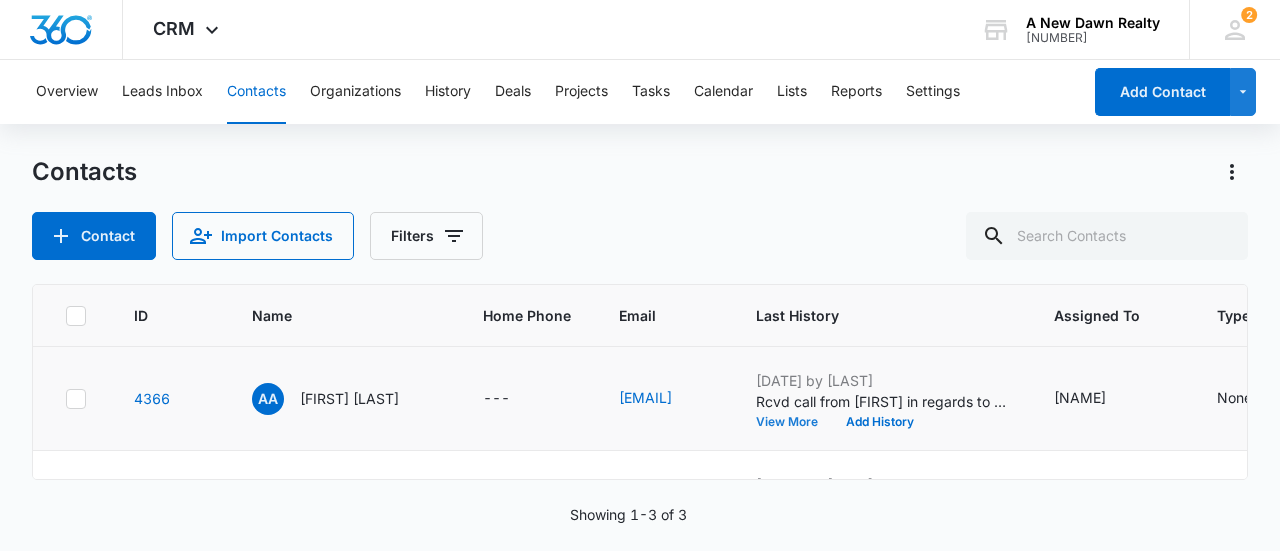 click on "View More" at bounding box center (794, 422) 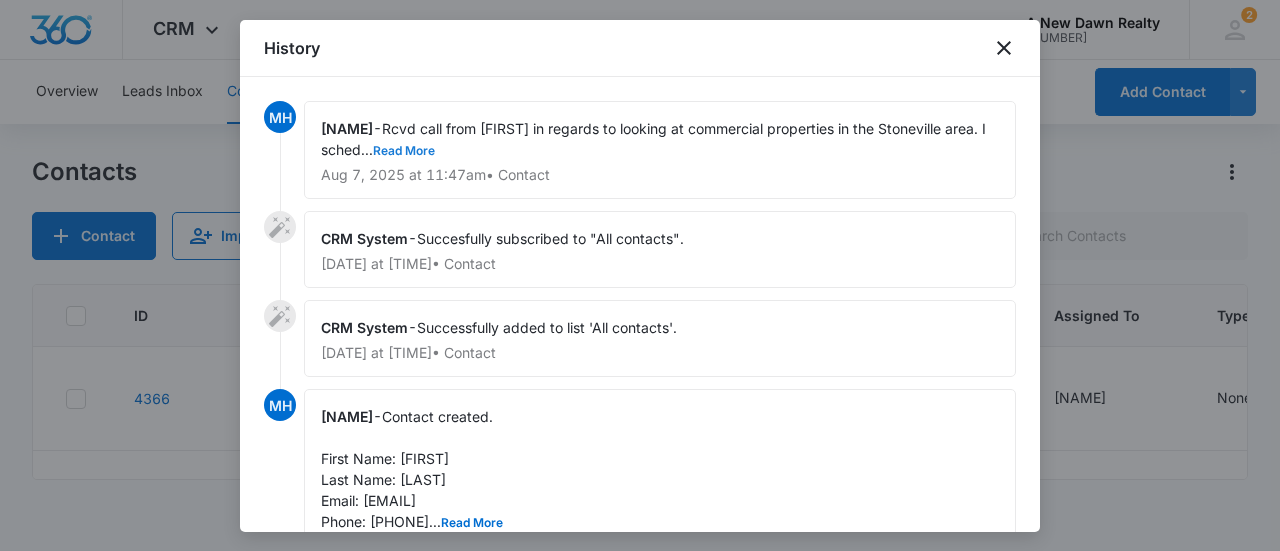 click on "Read More" at bounding box center [404, 151] 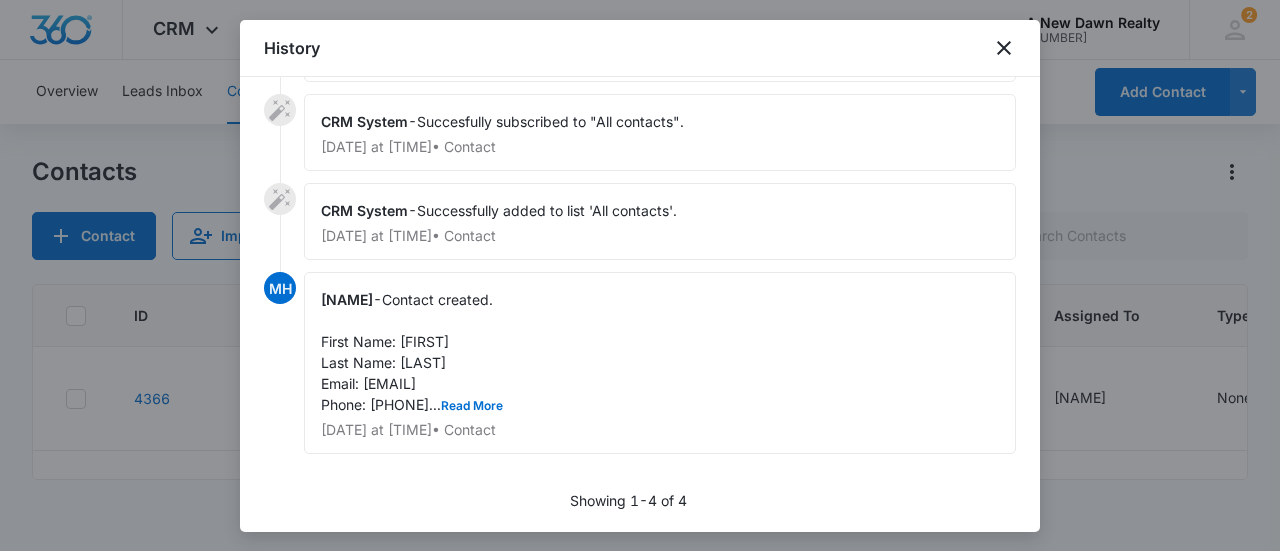 scroll, scrollTop: 0, scrollLeft: 0, axis: both 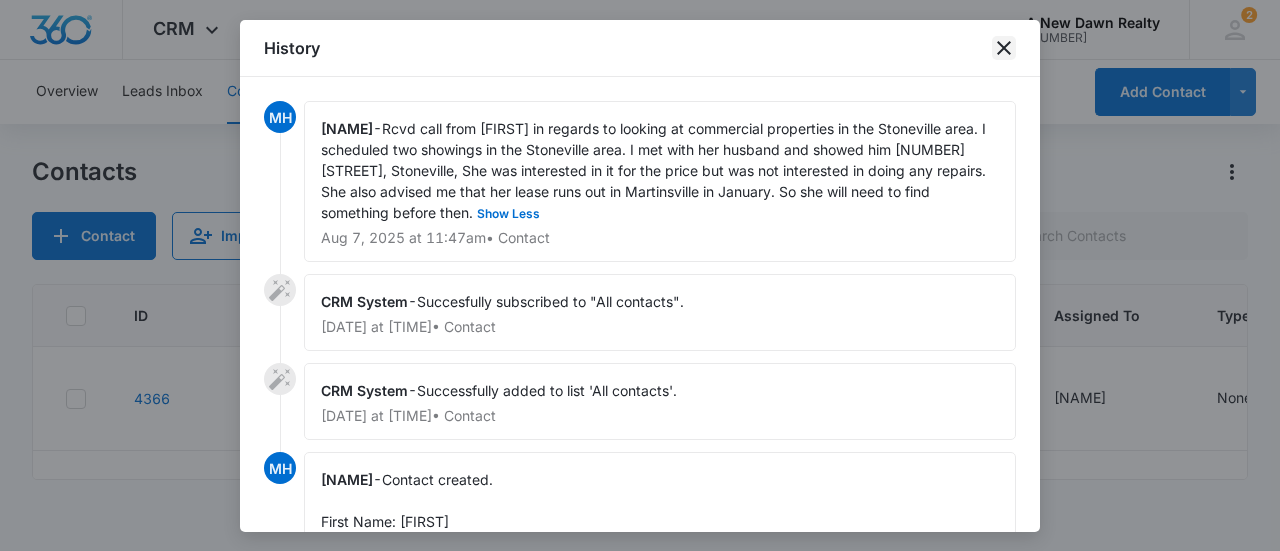 click 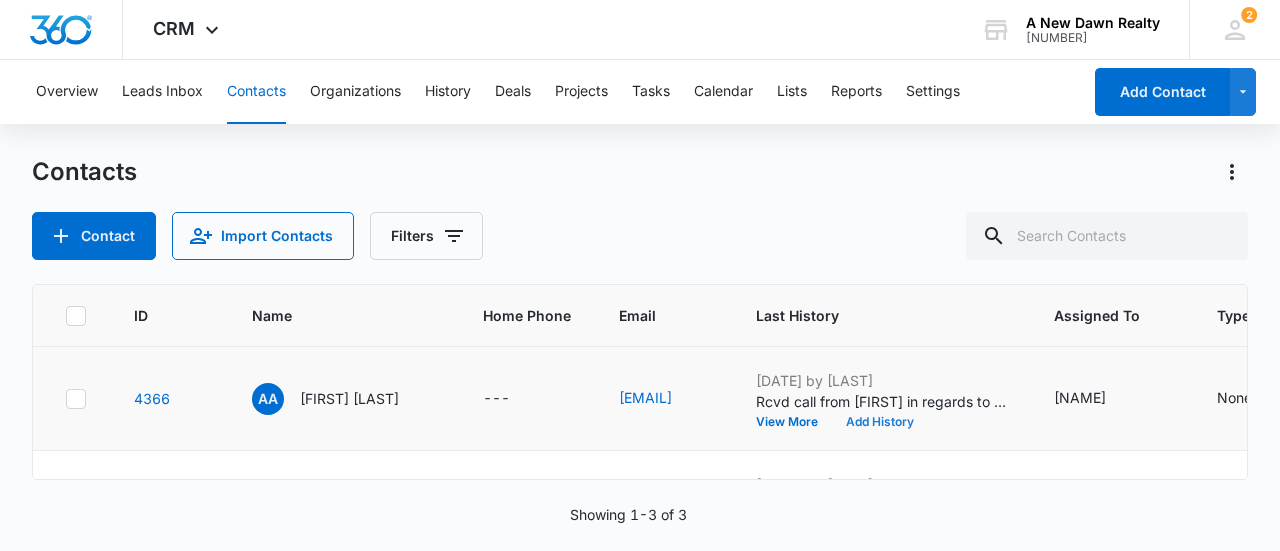click on "Add History" at bounding box center (880, 422) 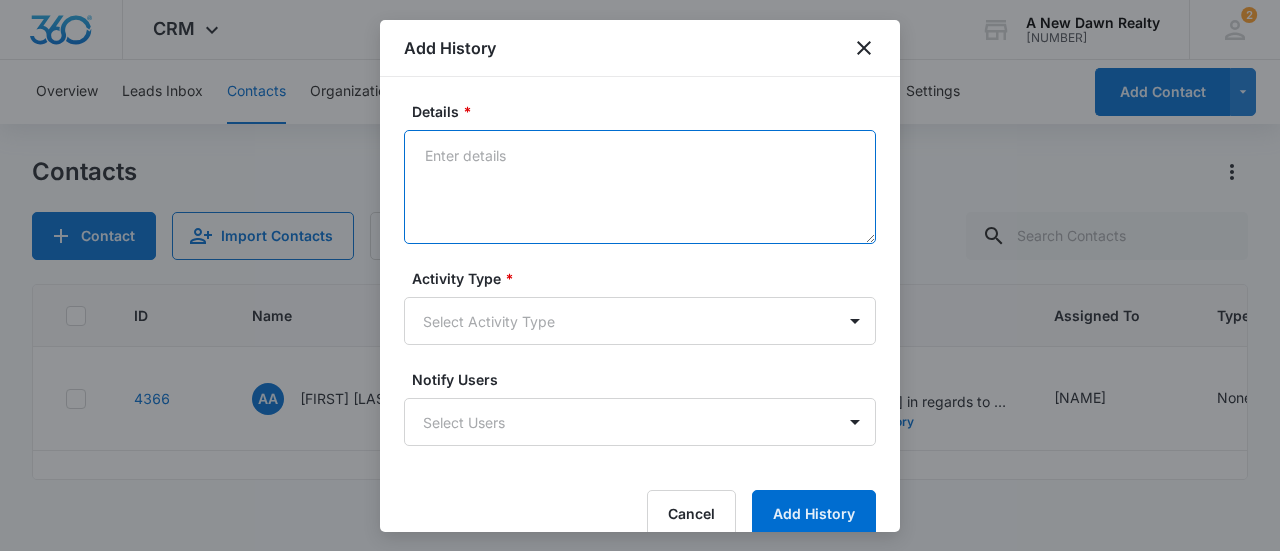 click on "Details *" at bounding box center [640, 187] 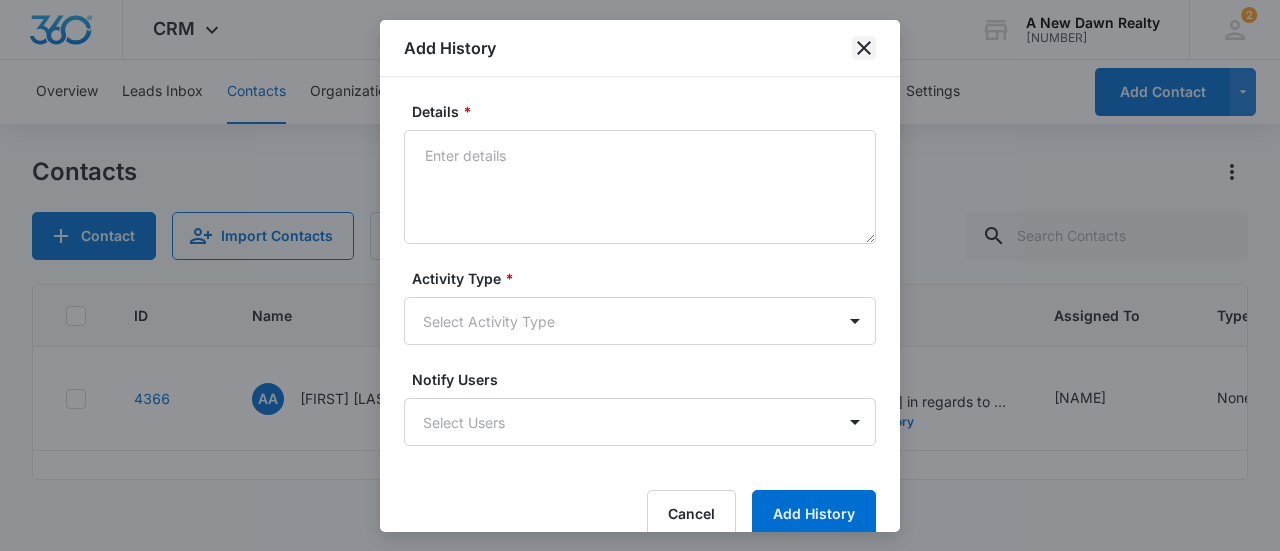 click 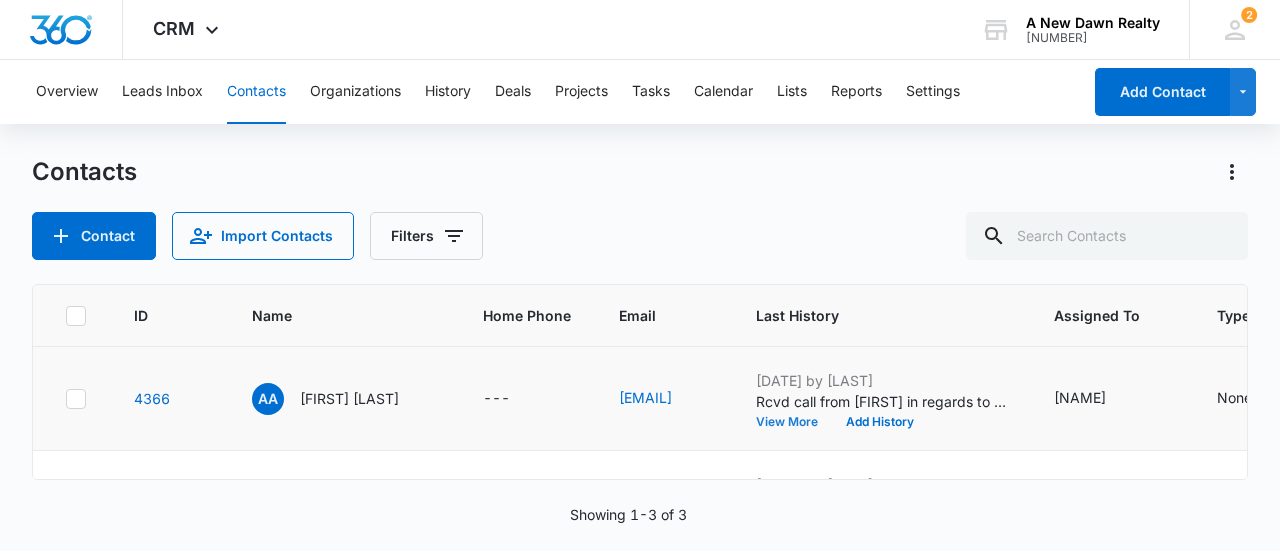 click on "View More" at bounding box center [794, 422] 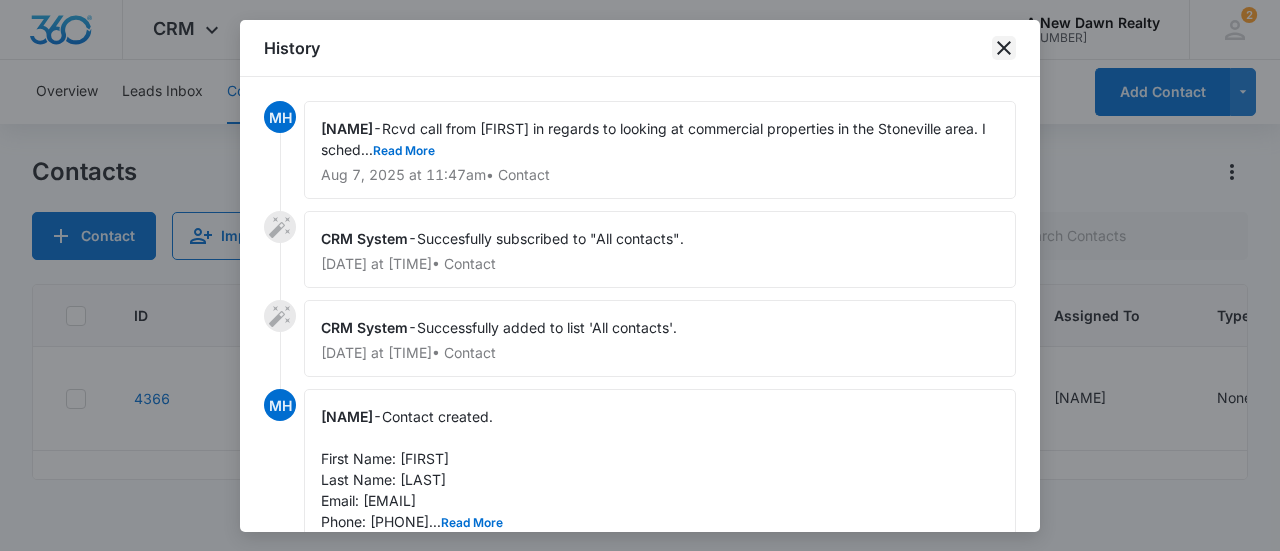 click 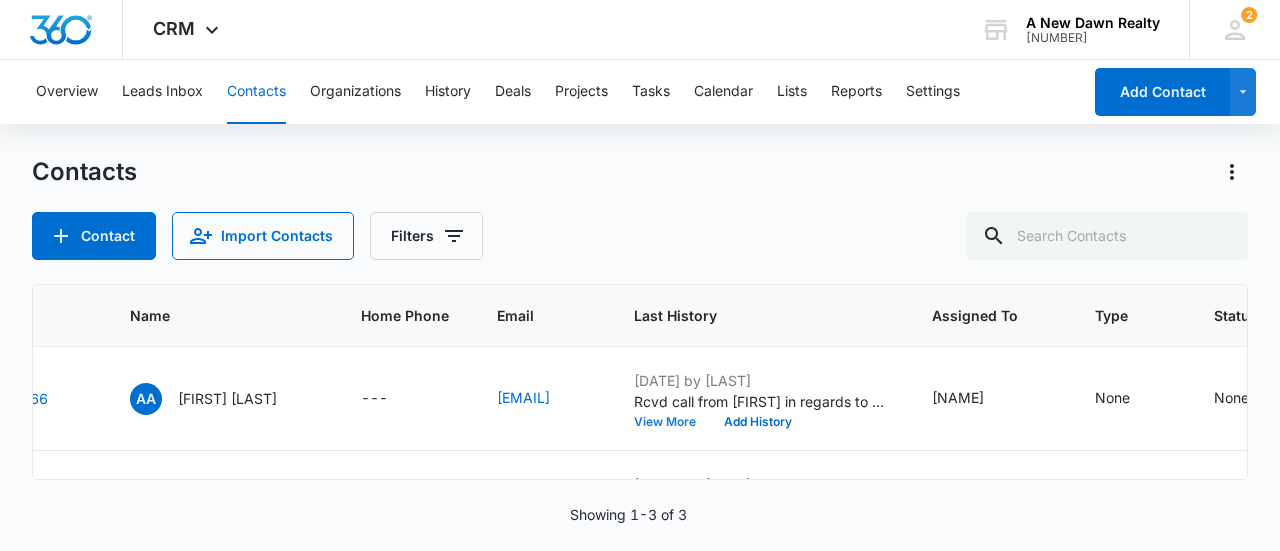 scroll, scrollTop: 0, scrollLeft: 0, axis: both 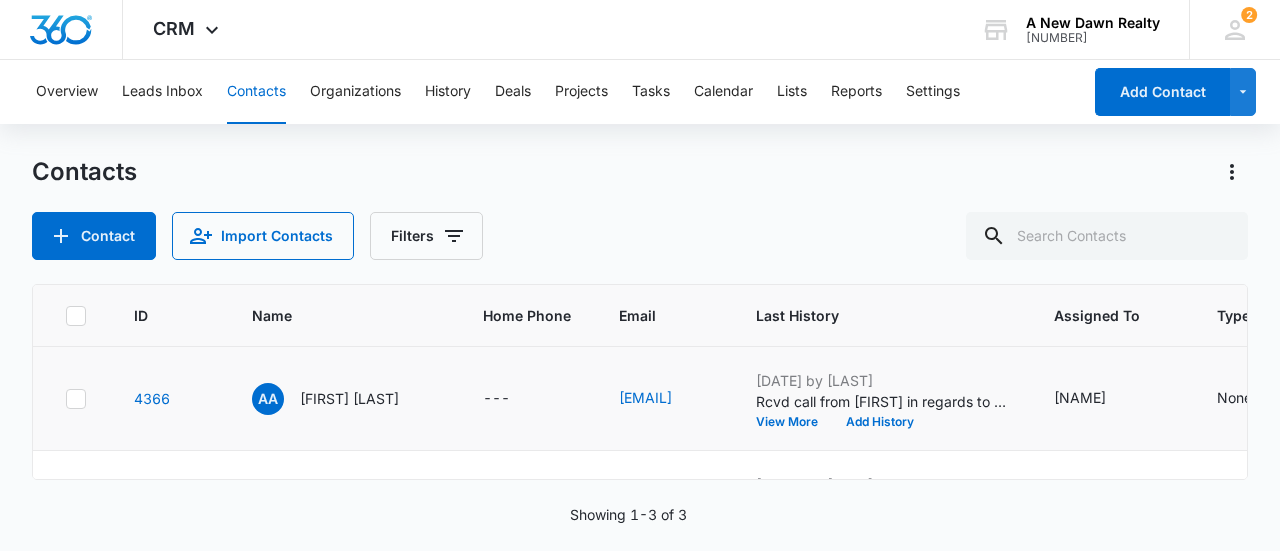 click 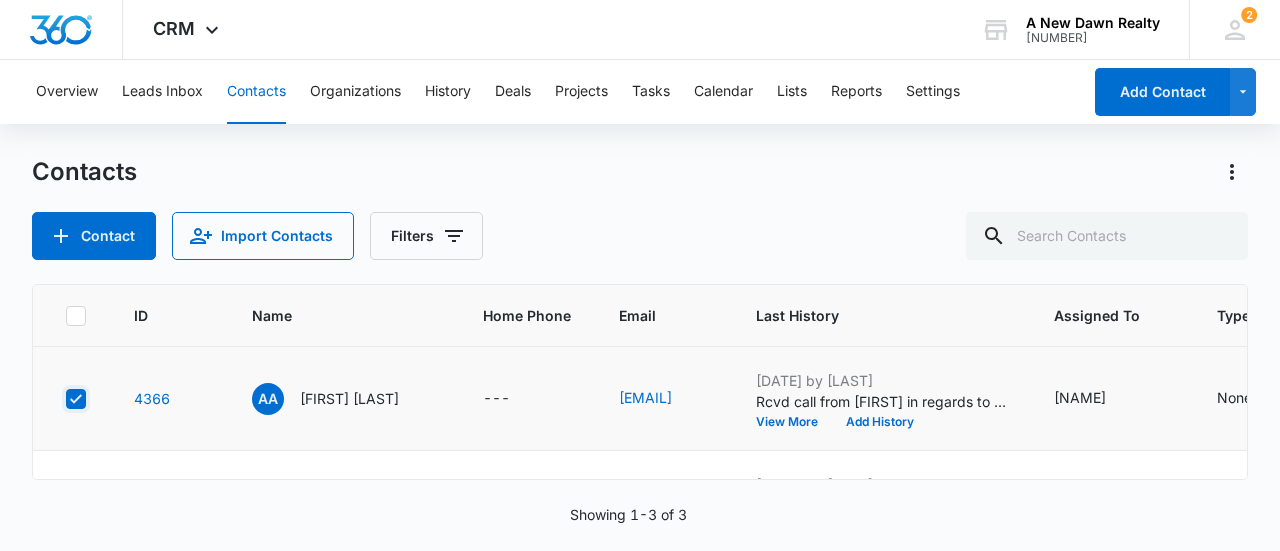 checkbox on "true" 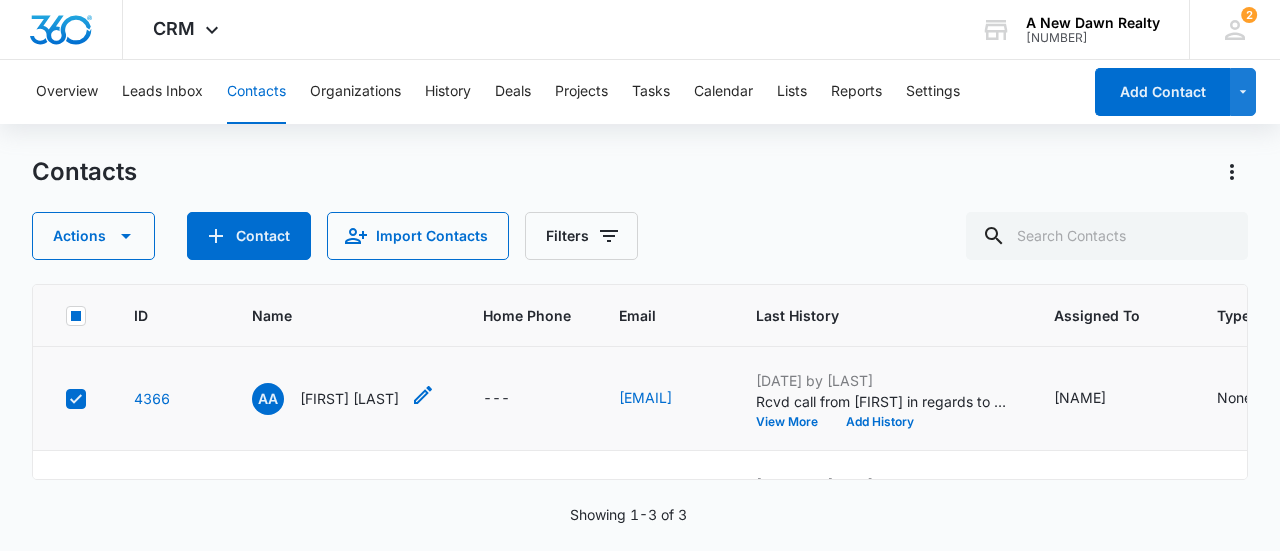 click on "[FIRST] [LAST]" at bounding box center [349, 398] 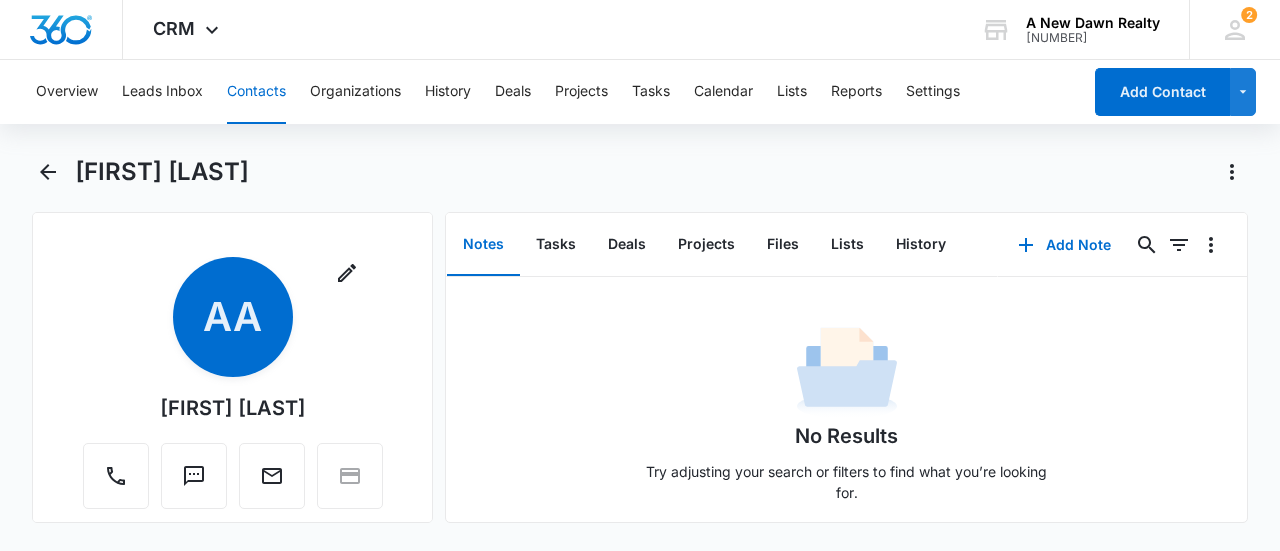 scroll, scrollTop: 11, scrollLeft: 0, axis: vertical 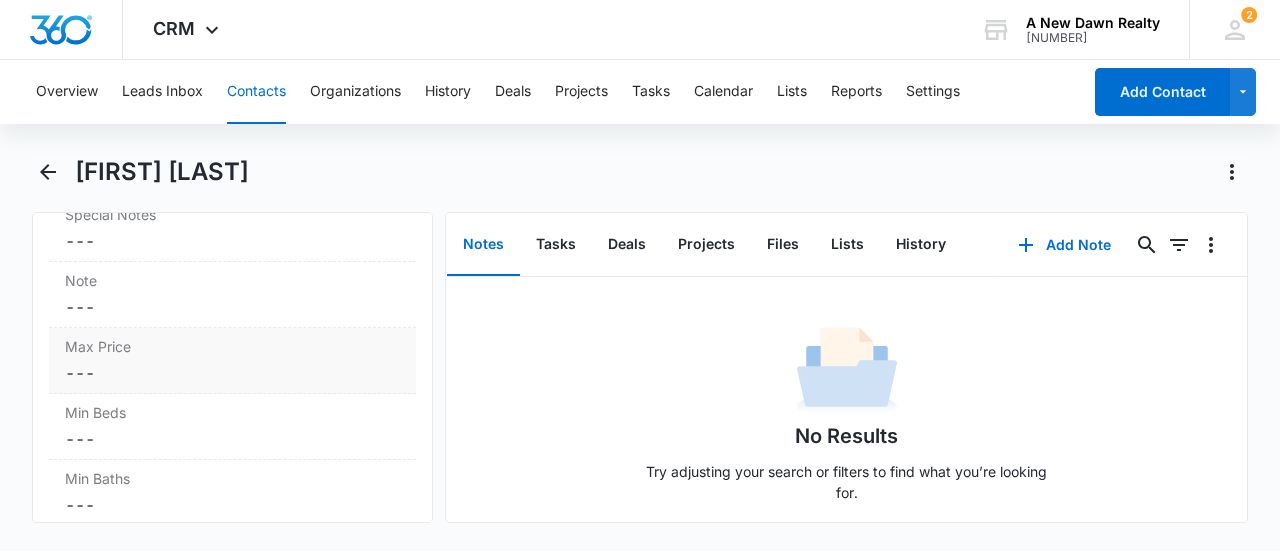 click on "Cancel Save Changes ---" at bounding box center [232, 373] 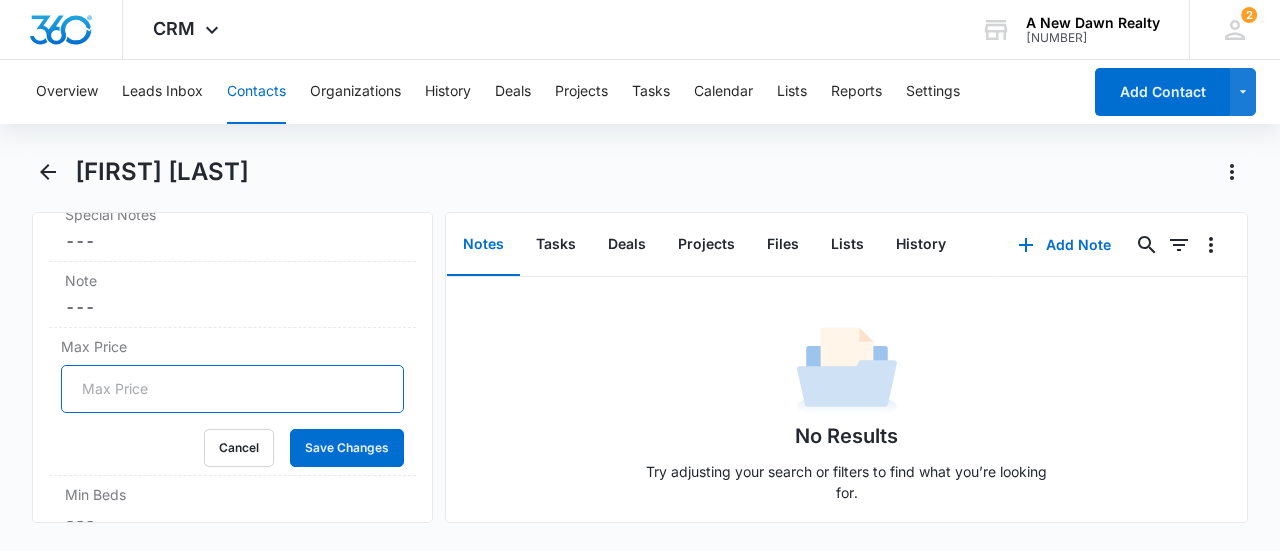 click on "Max Price" at bounding box center (232, 389) 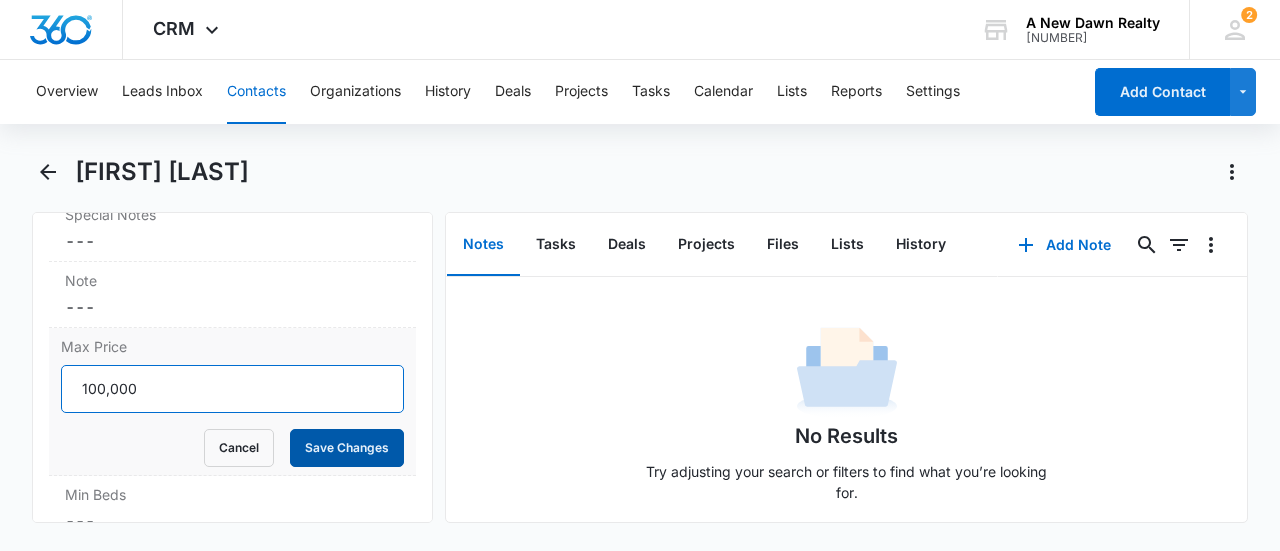 type on "100,000" 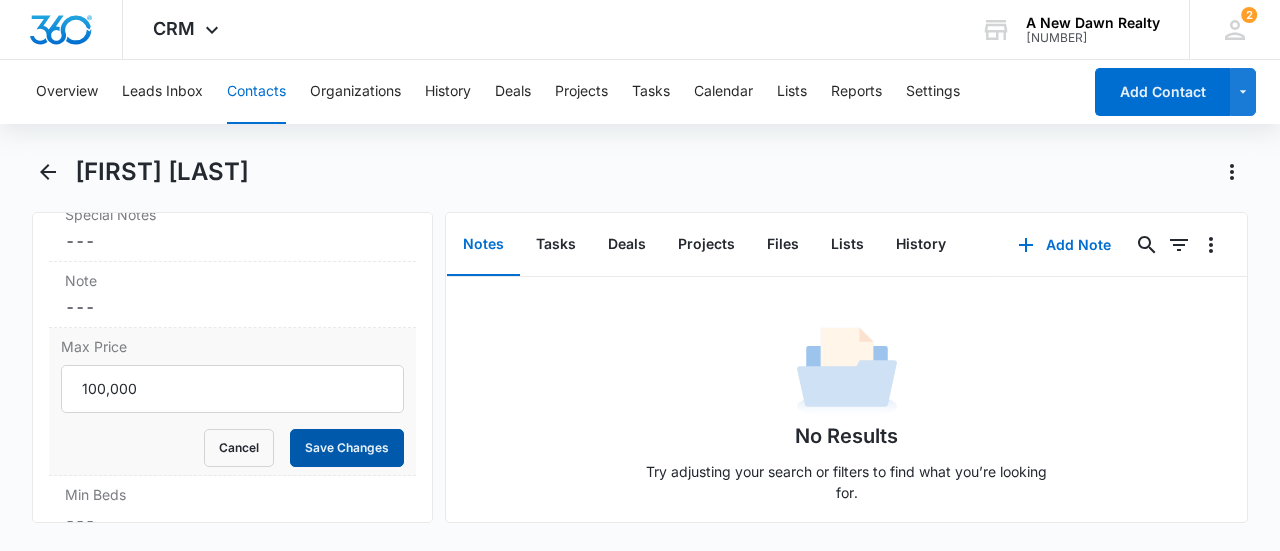 click on "Save Changes" at bounding box center [347, 448] 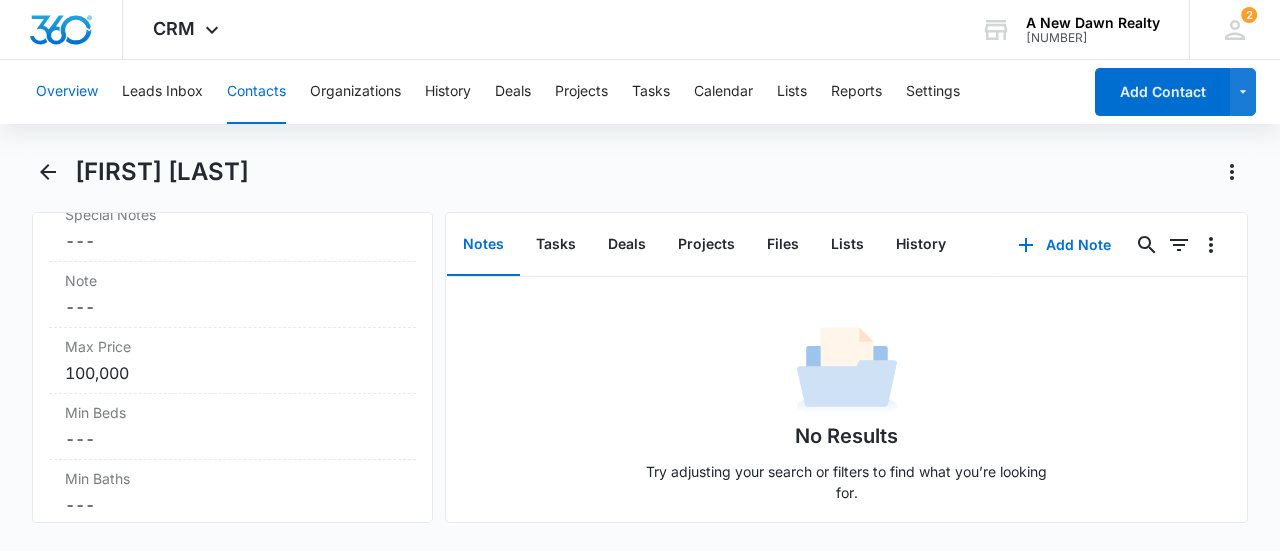 click on "Overview" at bounding box center (67, 92) 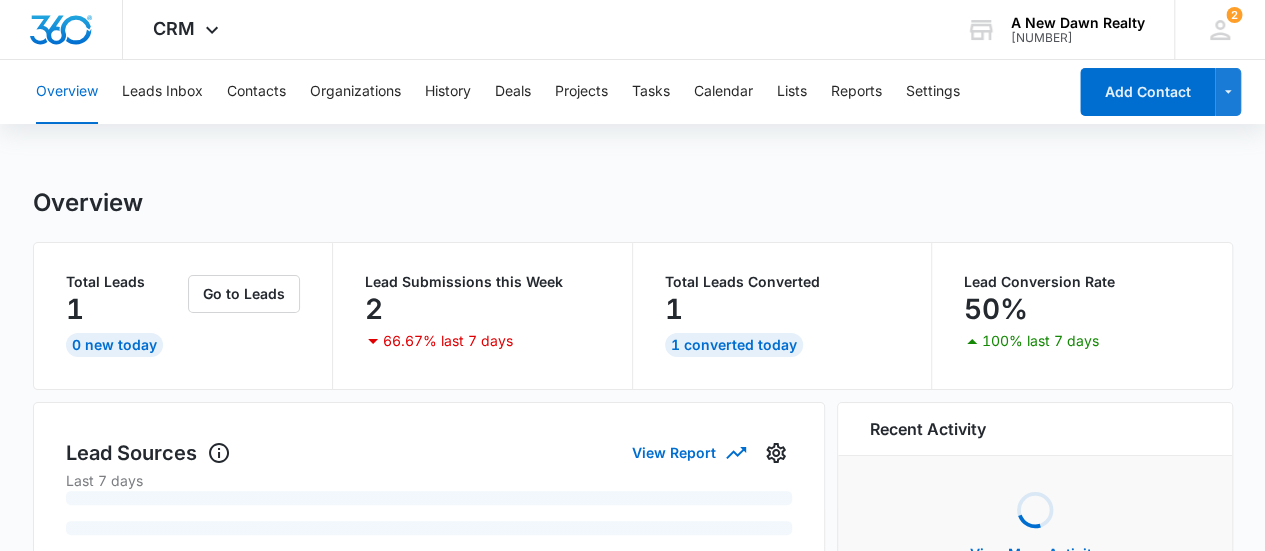 scroll, scrollTop: 0, scrollLeft: 0, axis: both 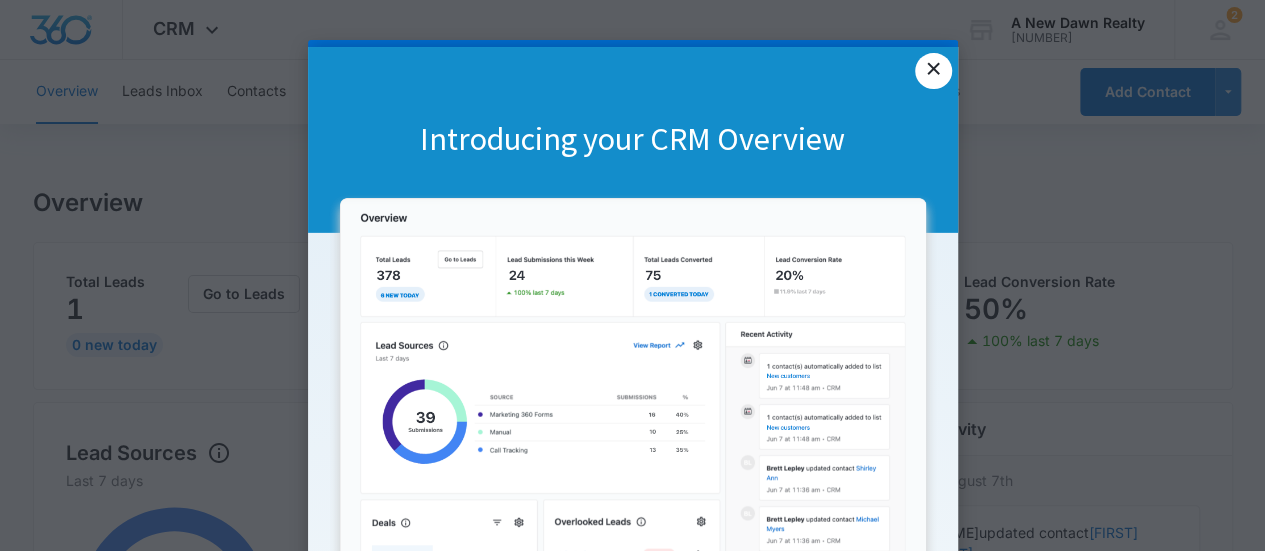 click on "×" at bounding box center [933, 71] 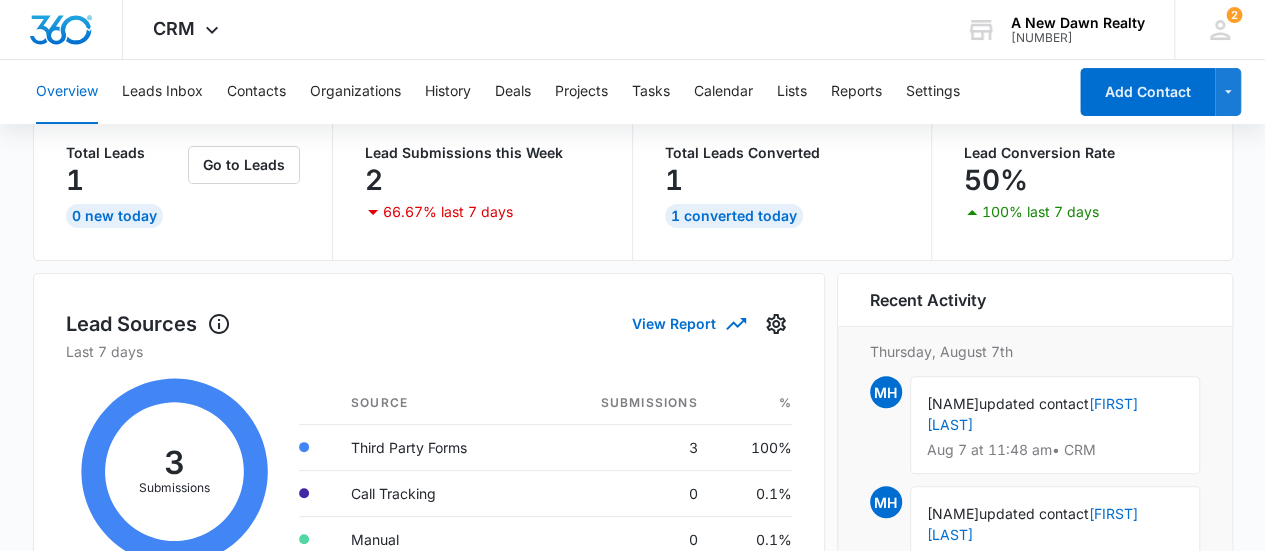 scroll, scrollTop: 0, scrollLeft: 0, axis: both 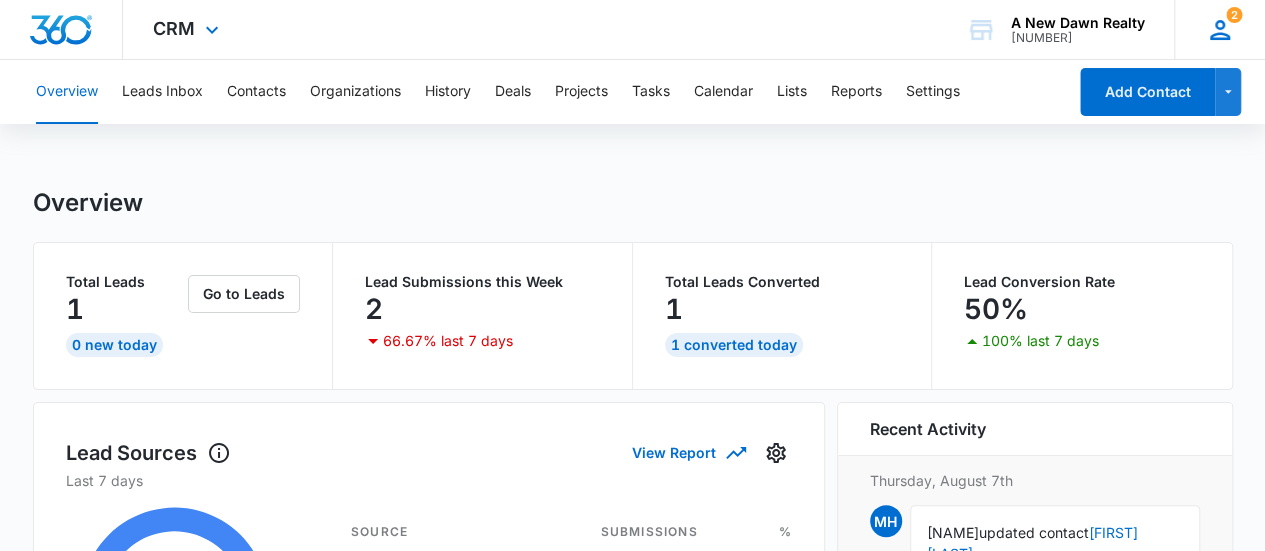 click 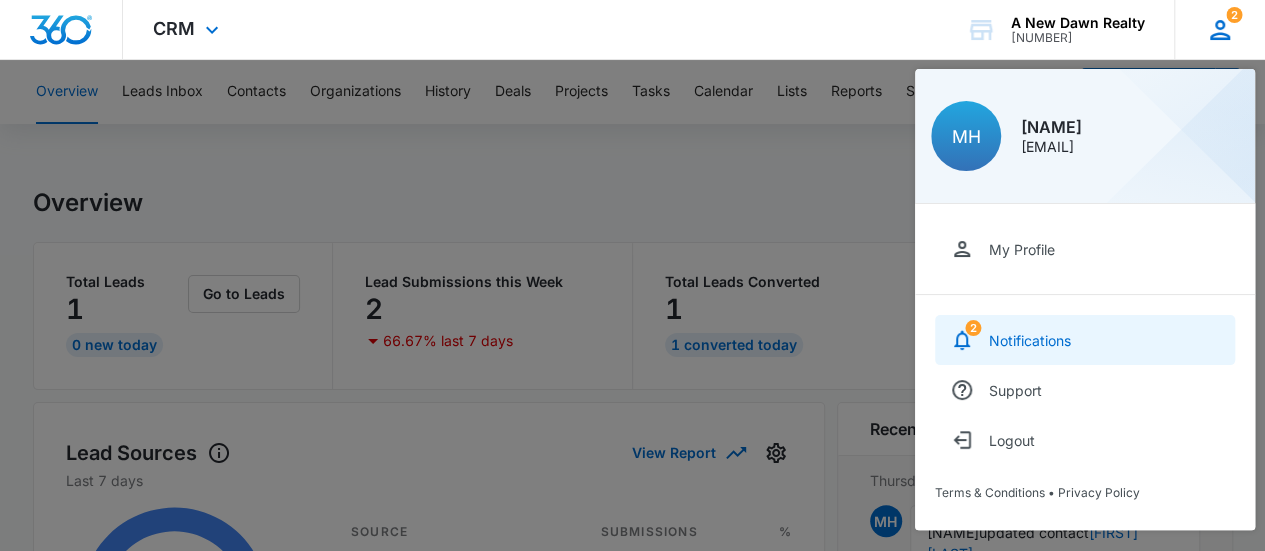 click on "2 Notifications" at bounding box center (1085, 340) 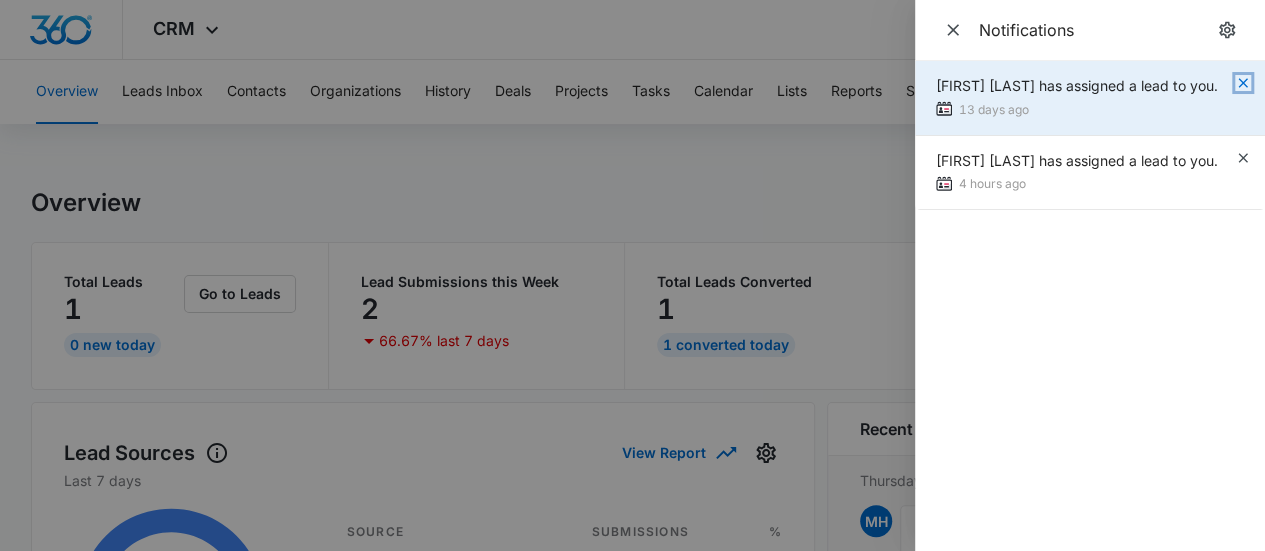 click 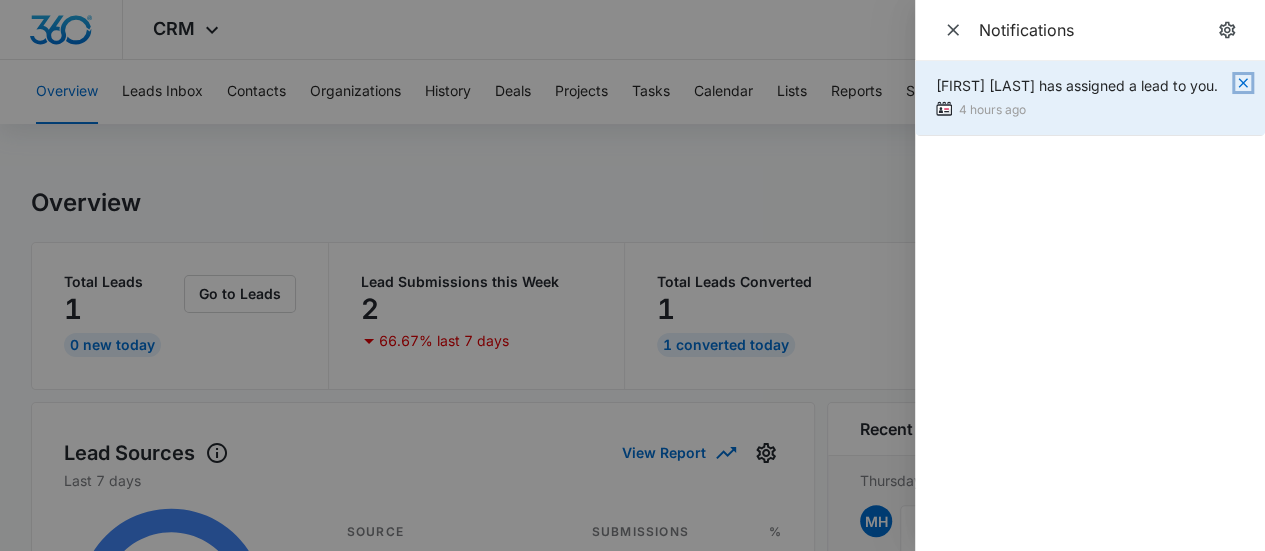 click 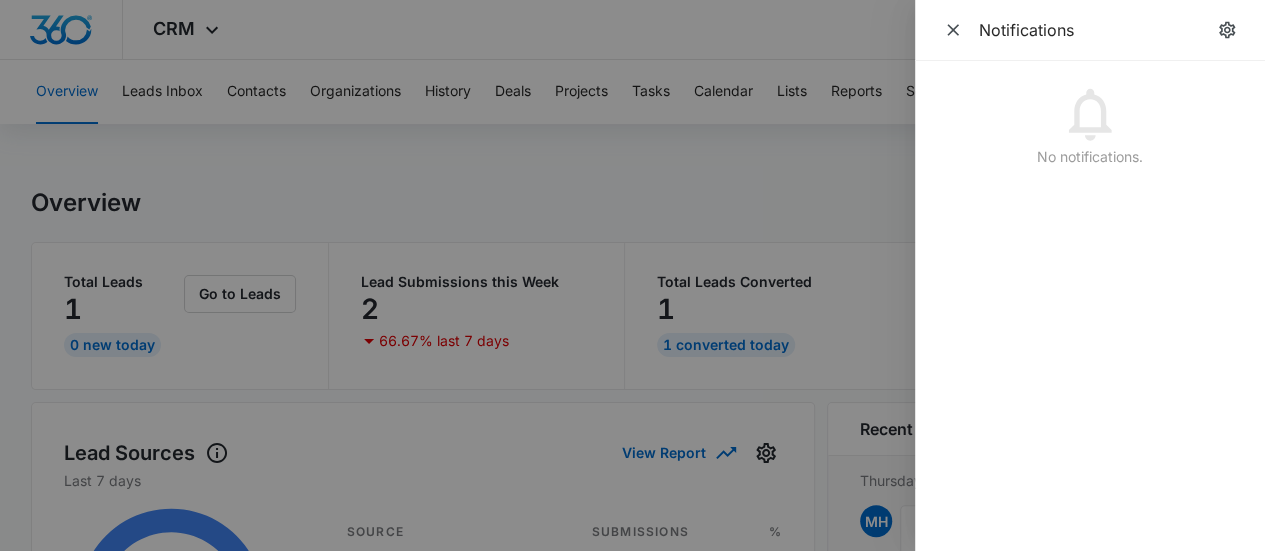 click at bounding box center [632, 275] 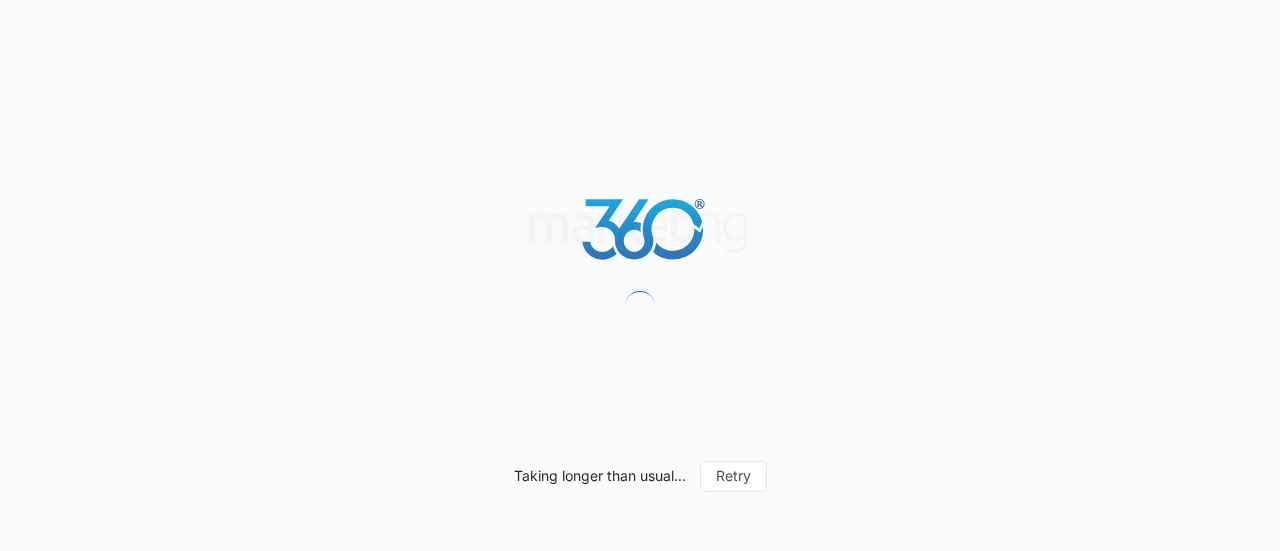 scroll, scrollTop: 0, scrollLeft: 0, axis: both 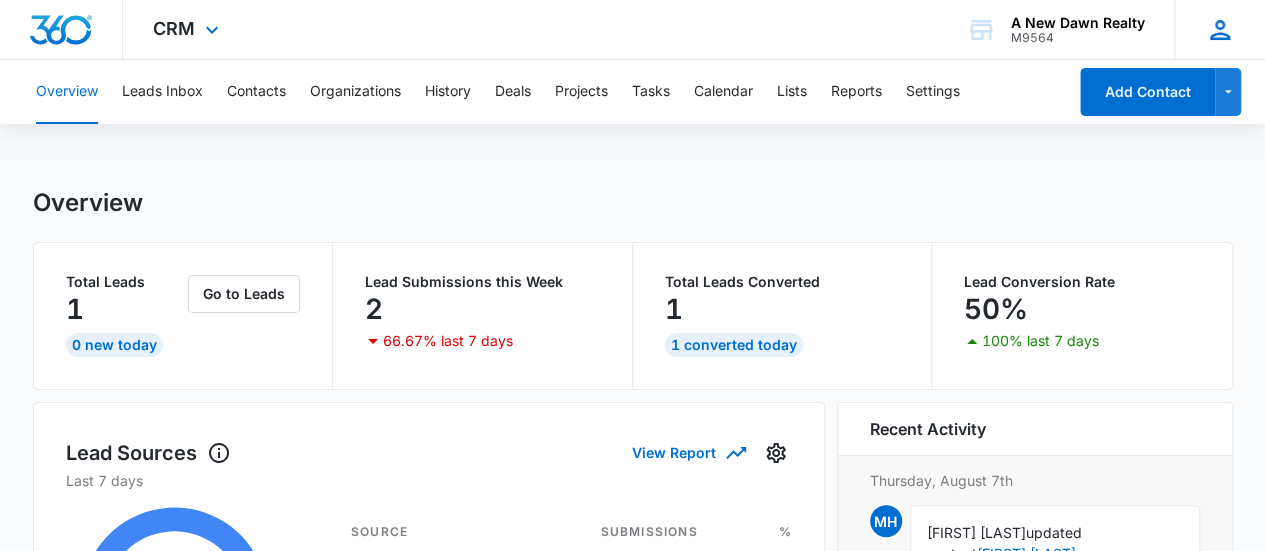 click 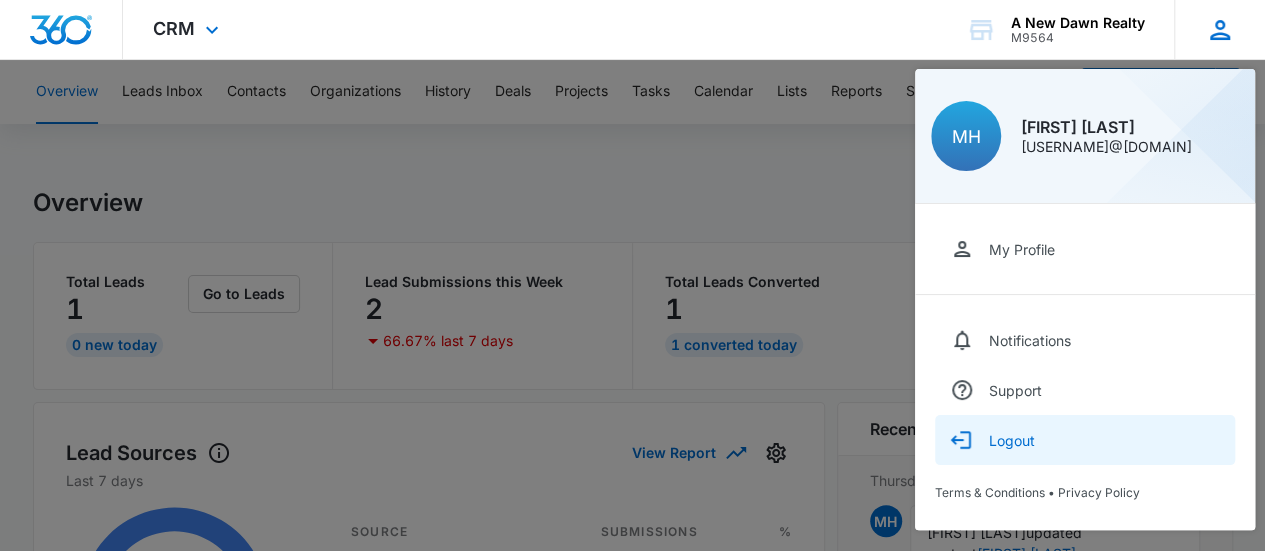 click on "Logout" at bounding box center [1012, 440] 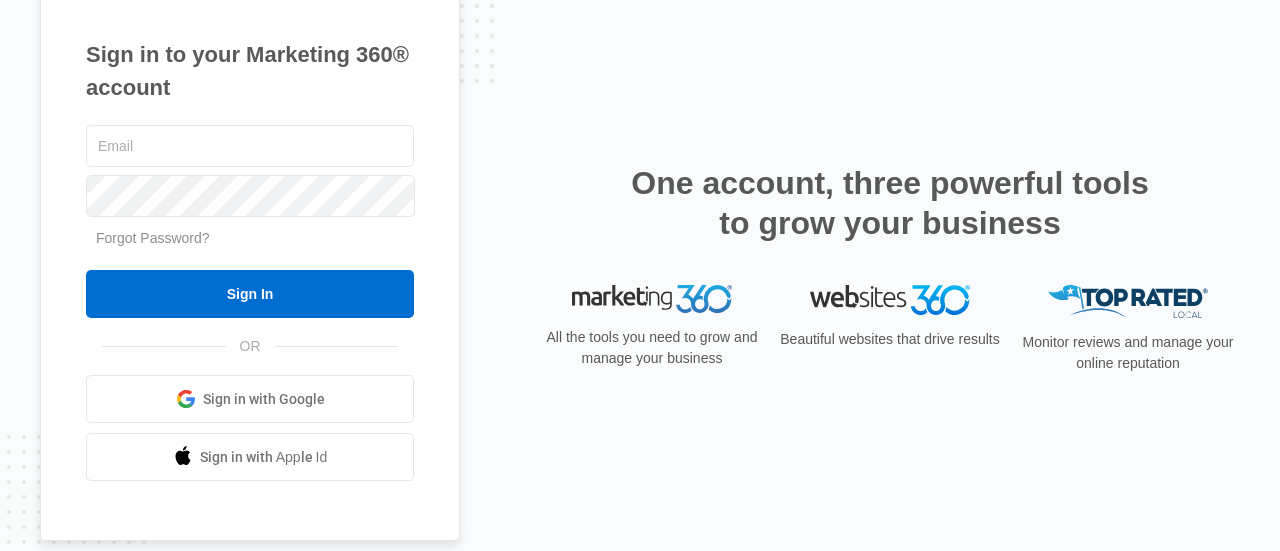 scroll, scrollTop: 0, scrollLeft: 0, axis: both 